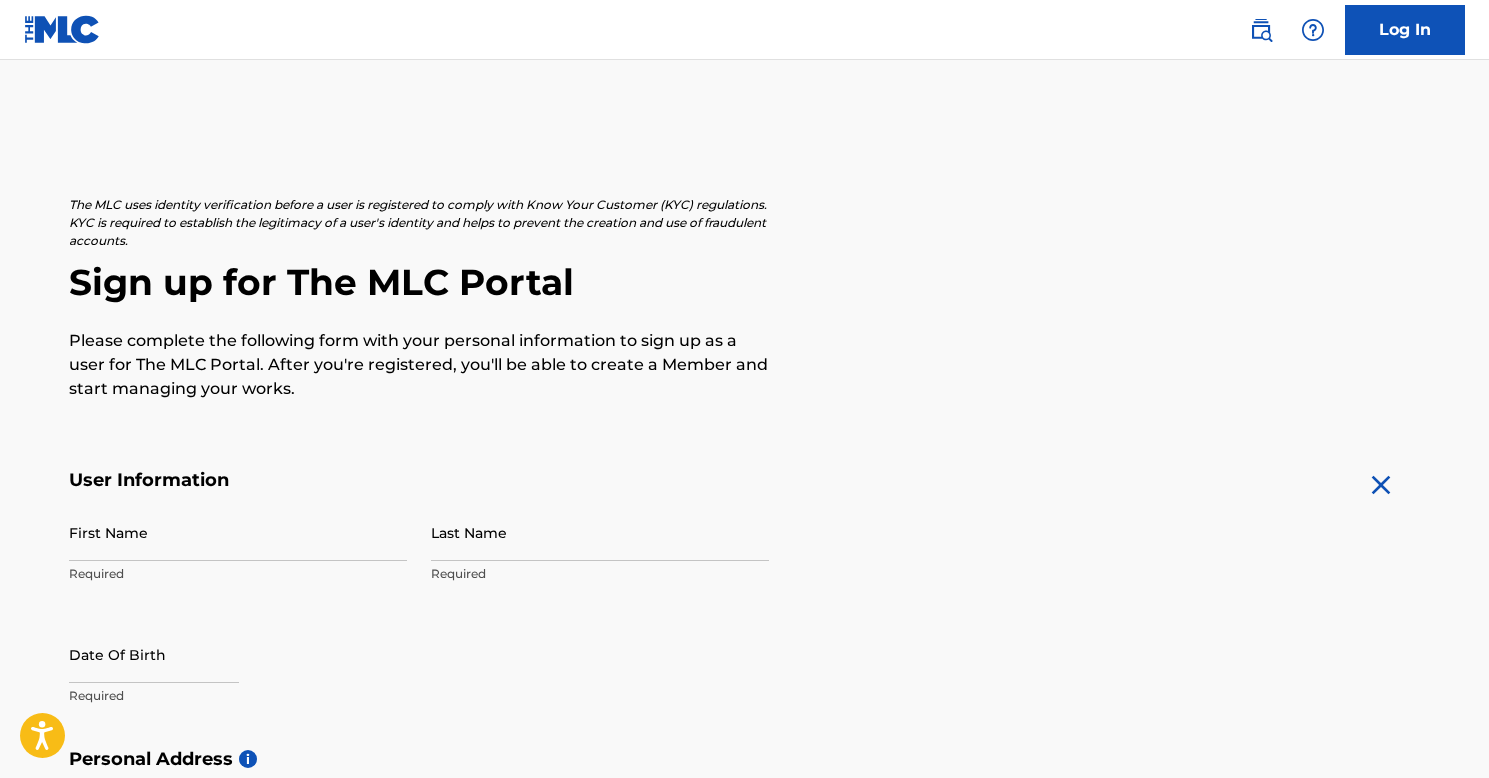 scroll, scrollTop: 276, scrollLeft: 0, axis: vertical 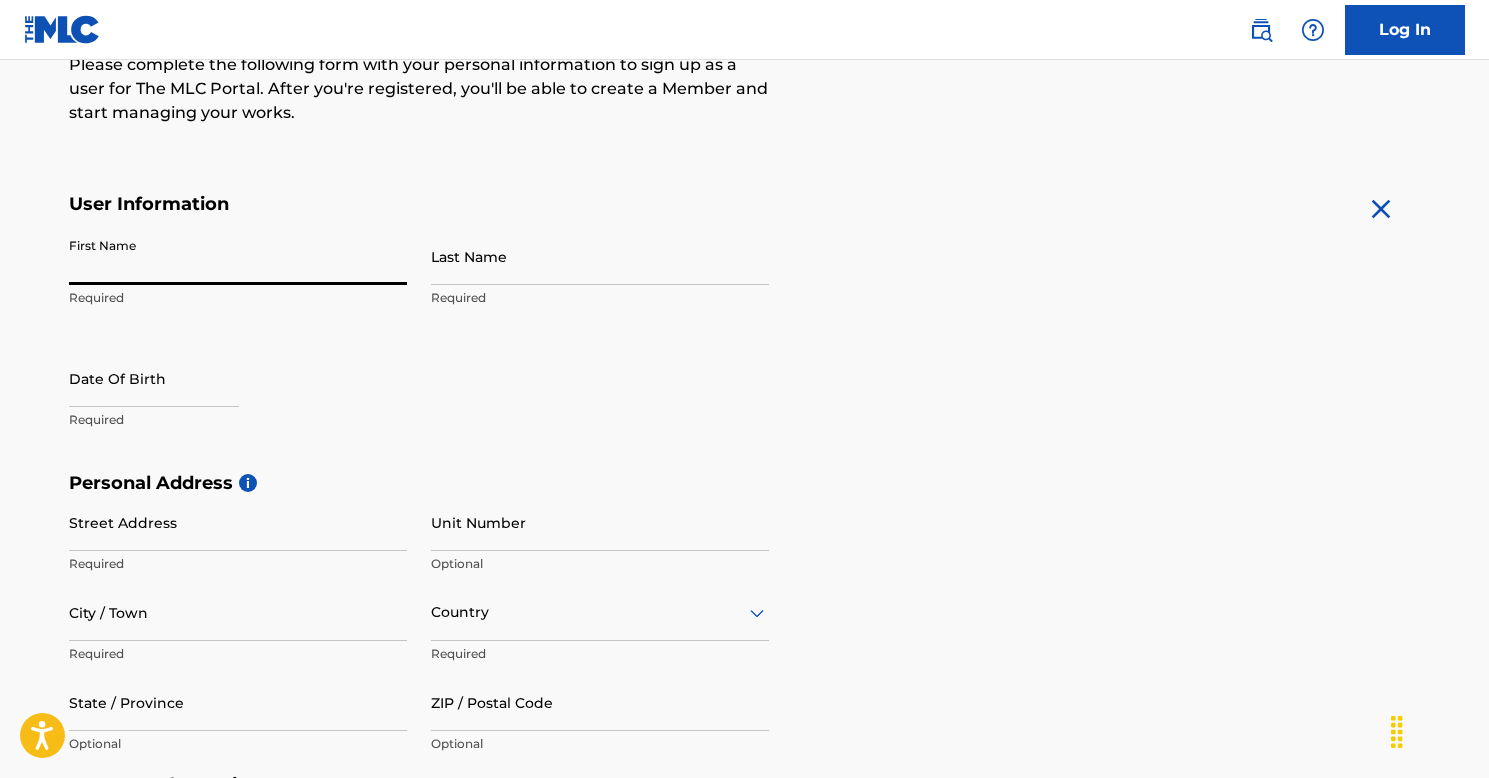 click on "First Name" at bounding box center (238, 256) 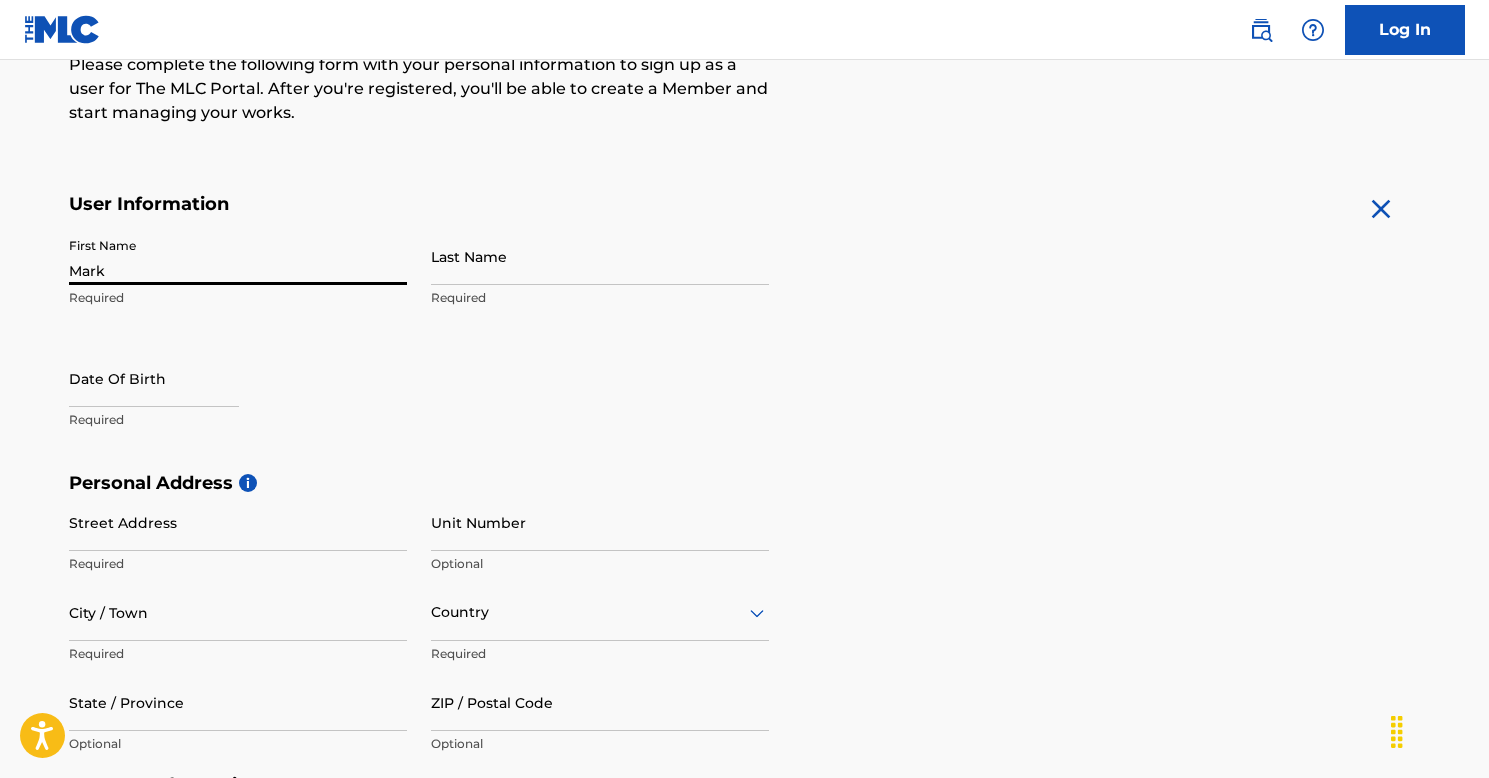 type on "[NAME]" 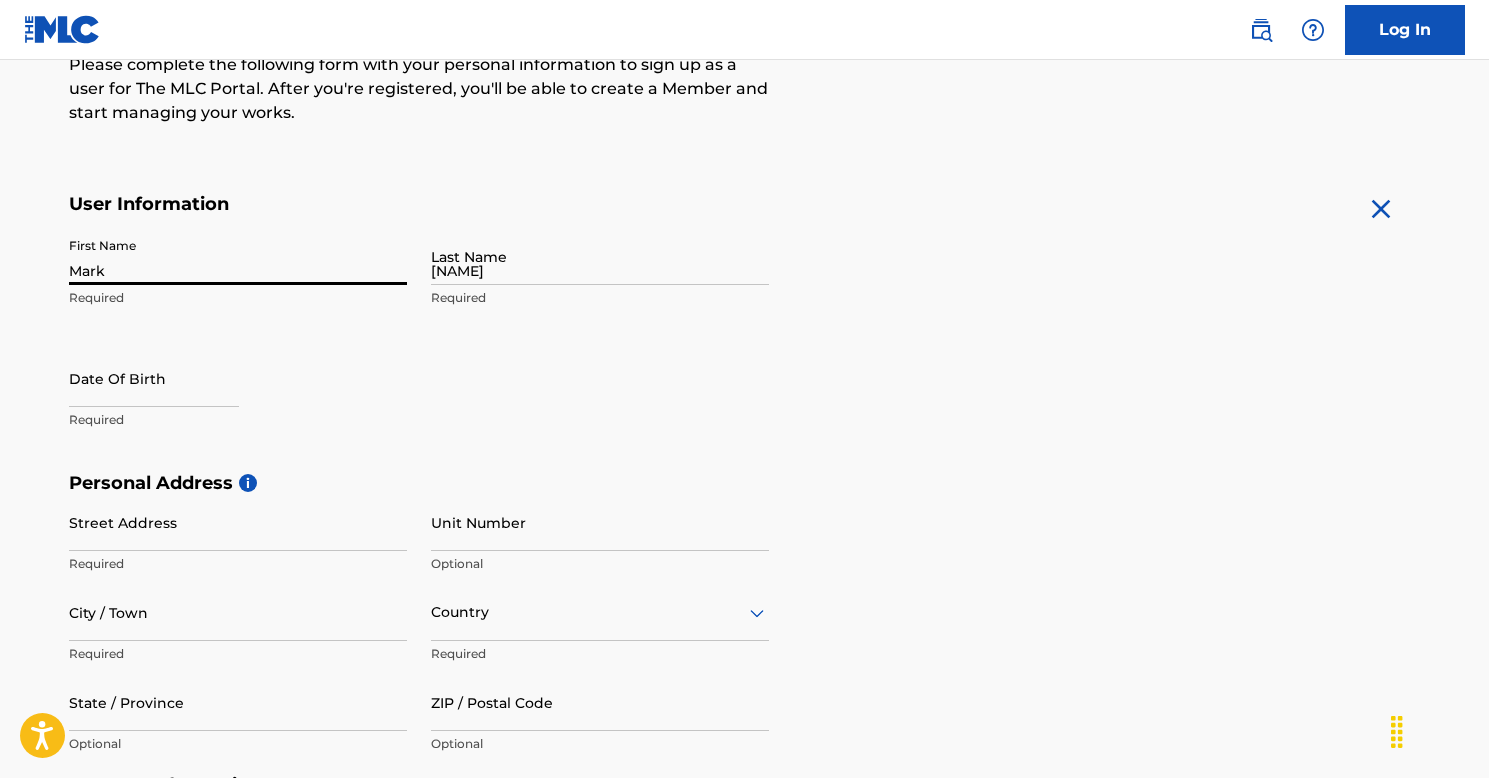 type on "[DATE]" 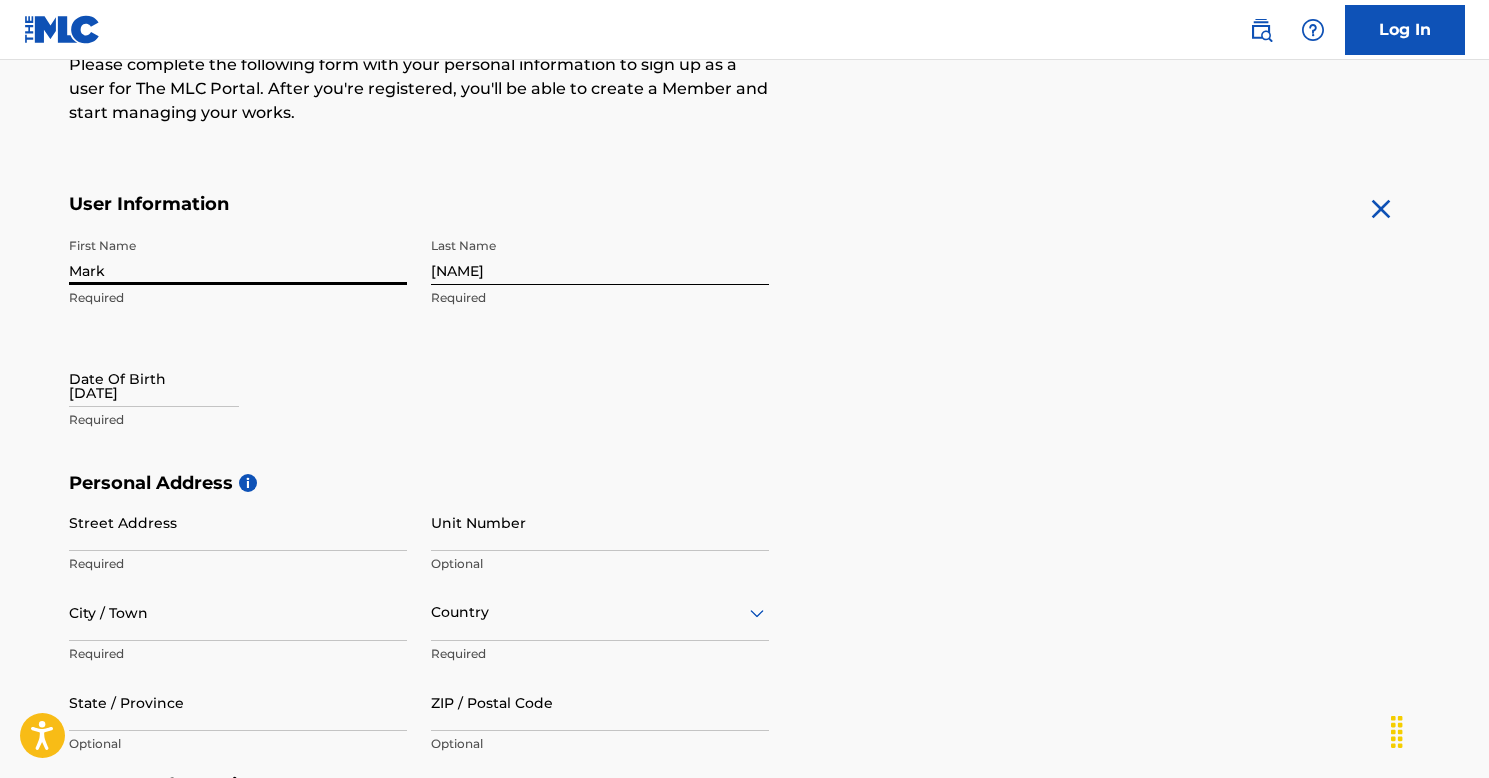 type on "[NUMBER] [STREET]" 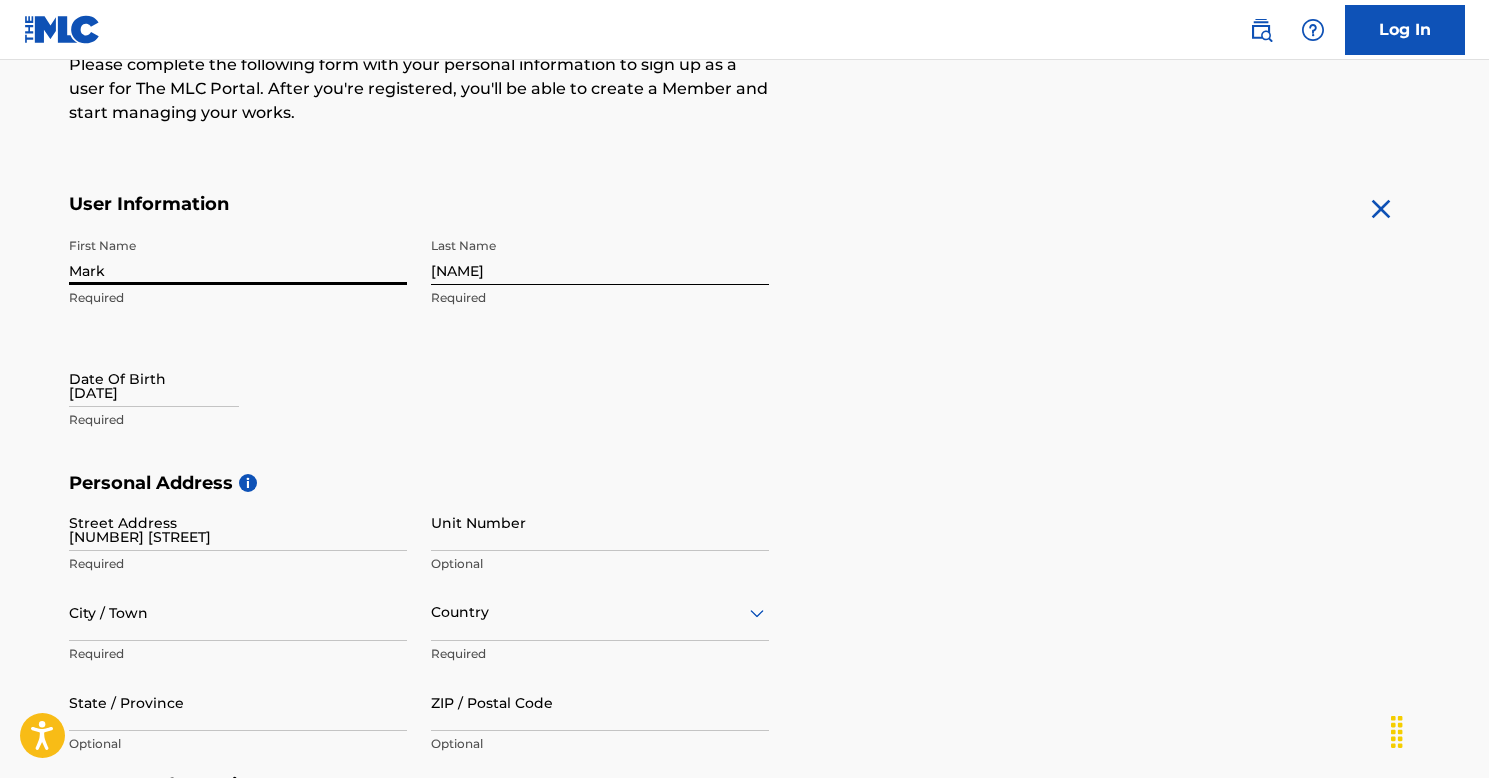 type on "[CITY]" 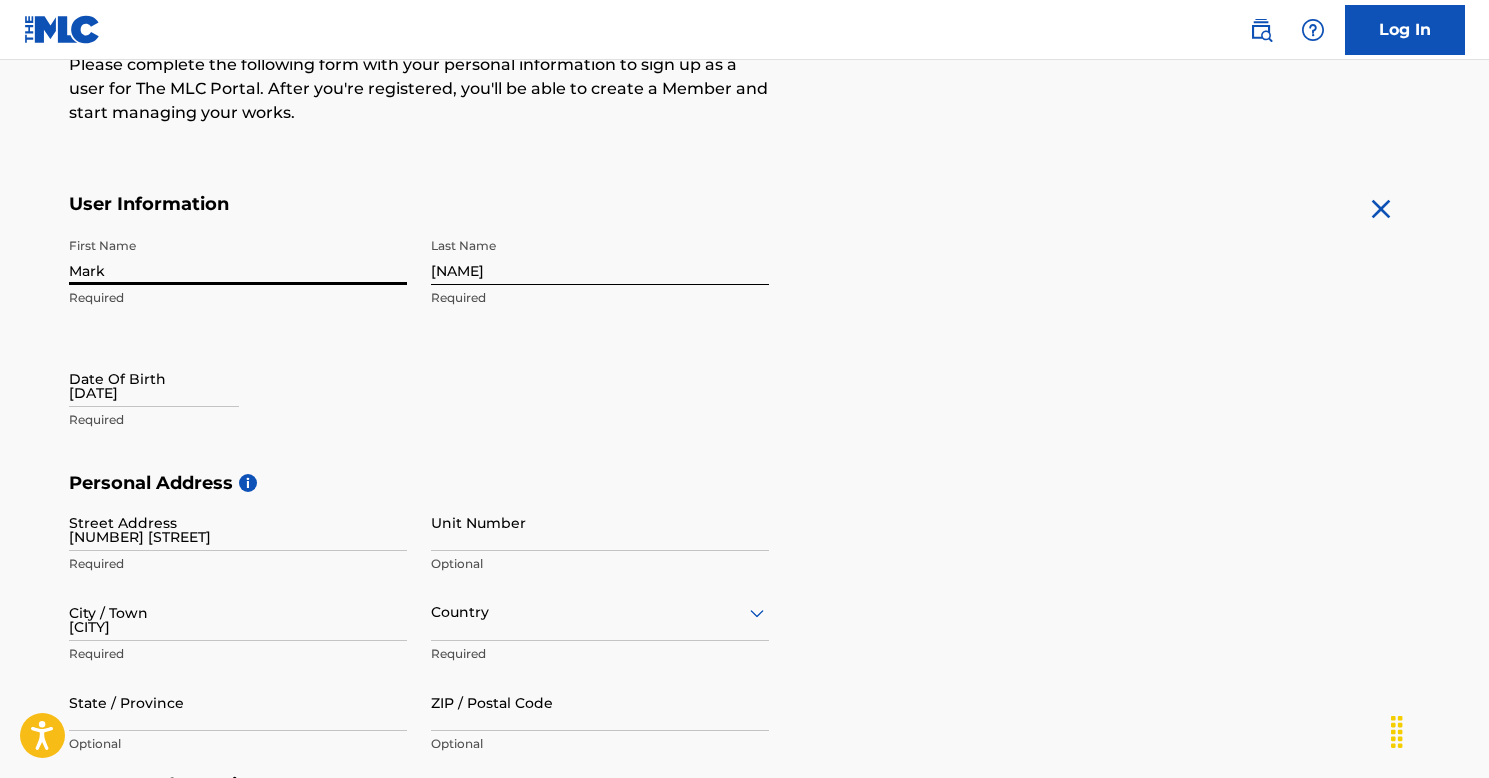 type on "United States" 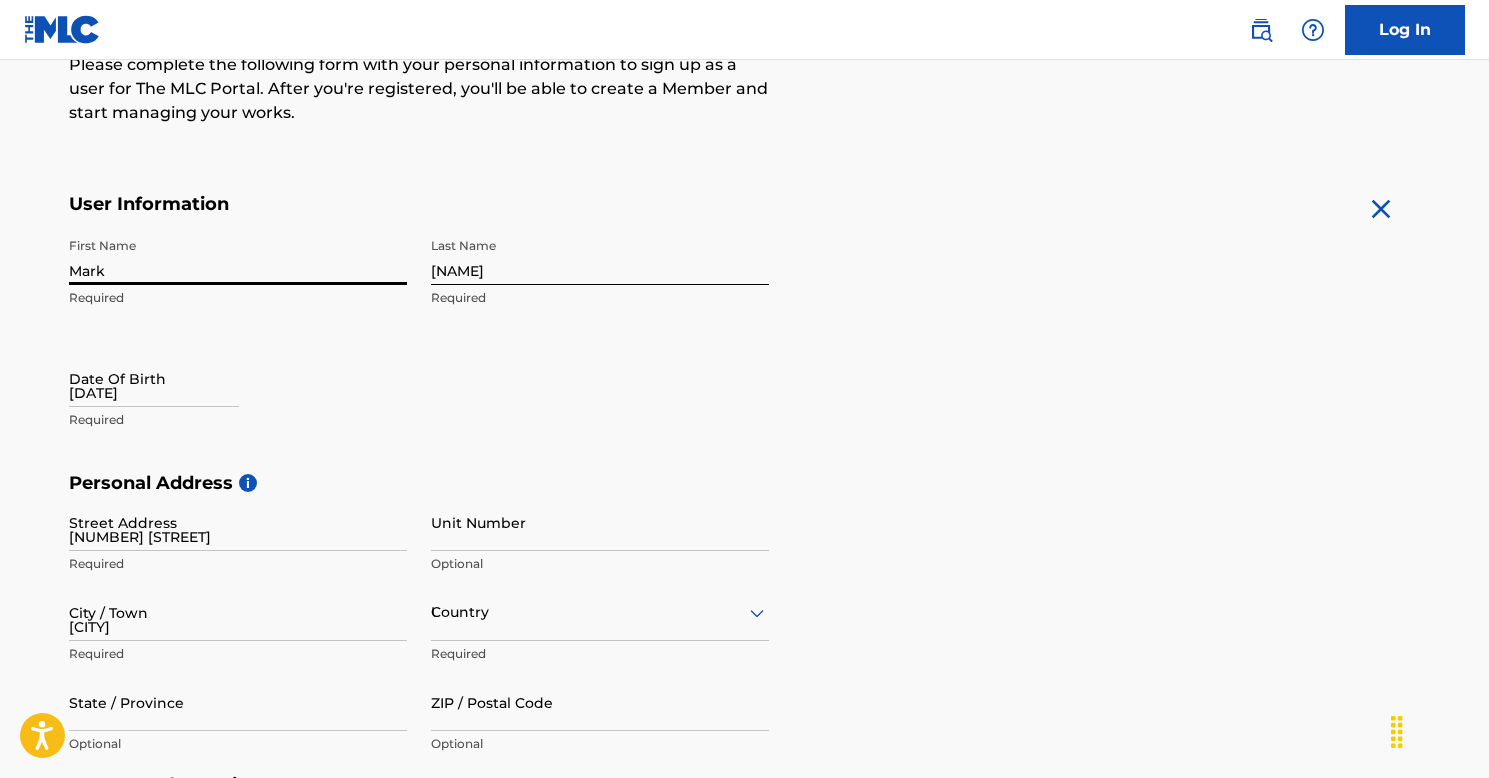 type on "MD" 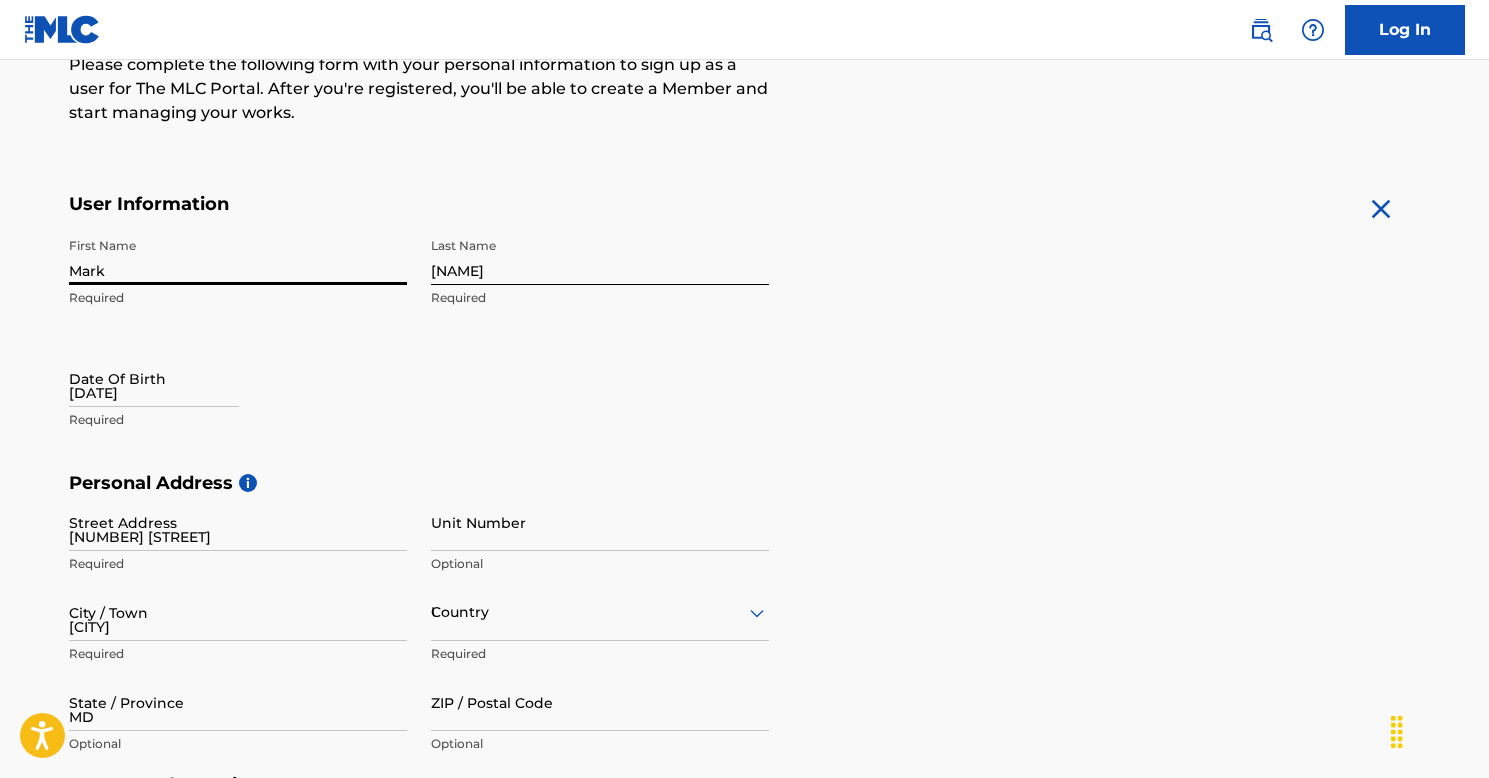 type on "[ZIP]" 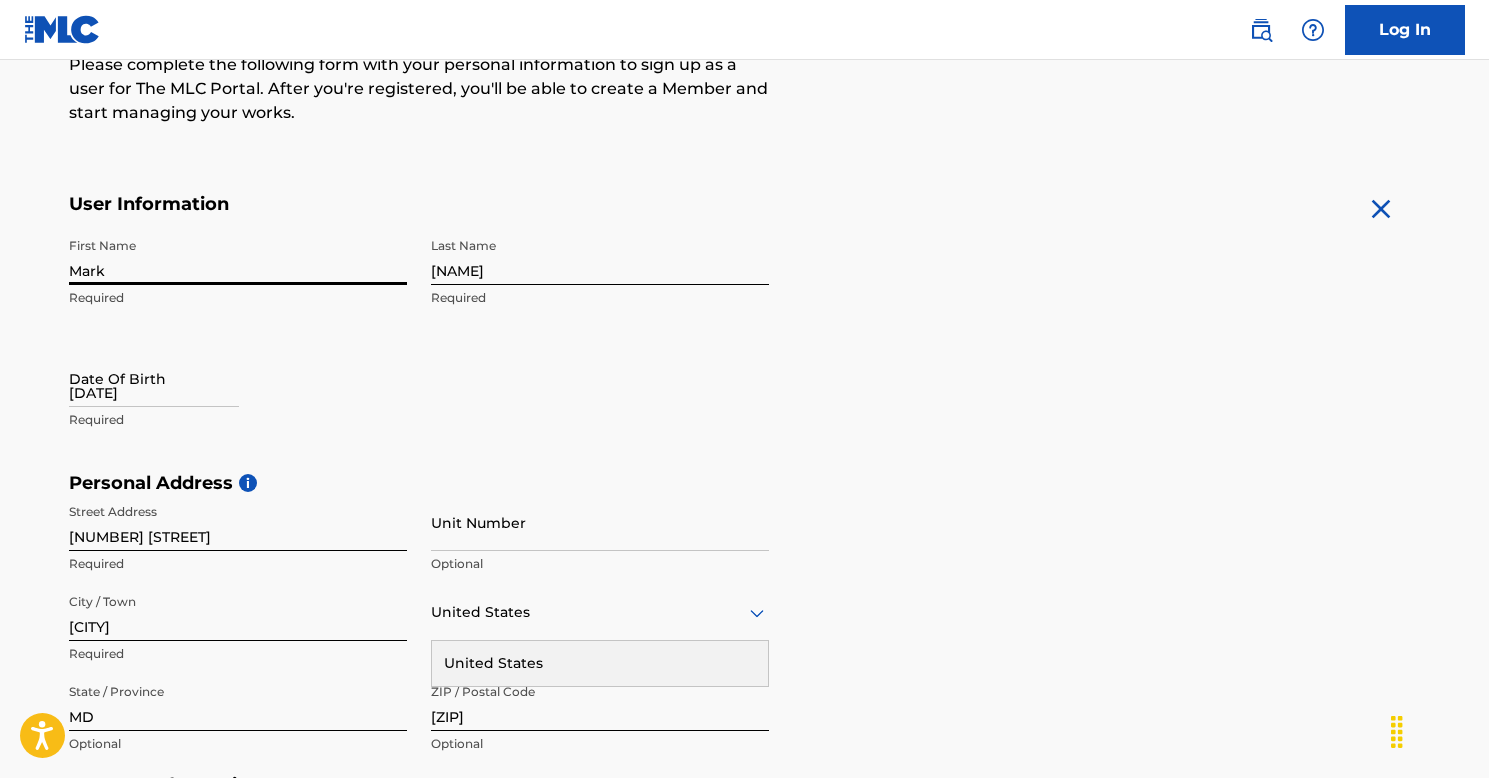 type on "United States" 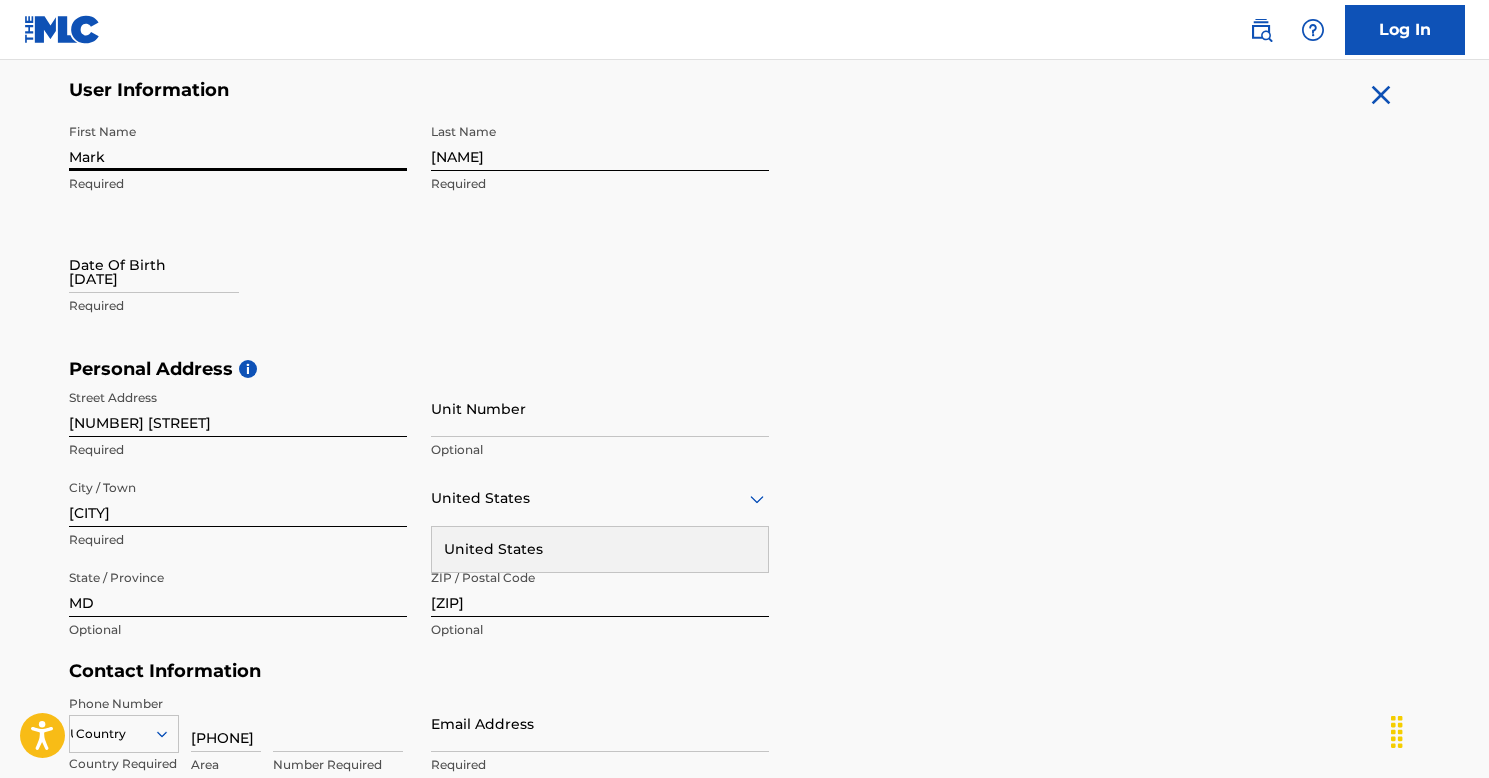 type on "[EMAIL]" 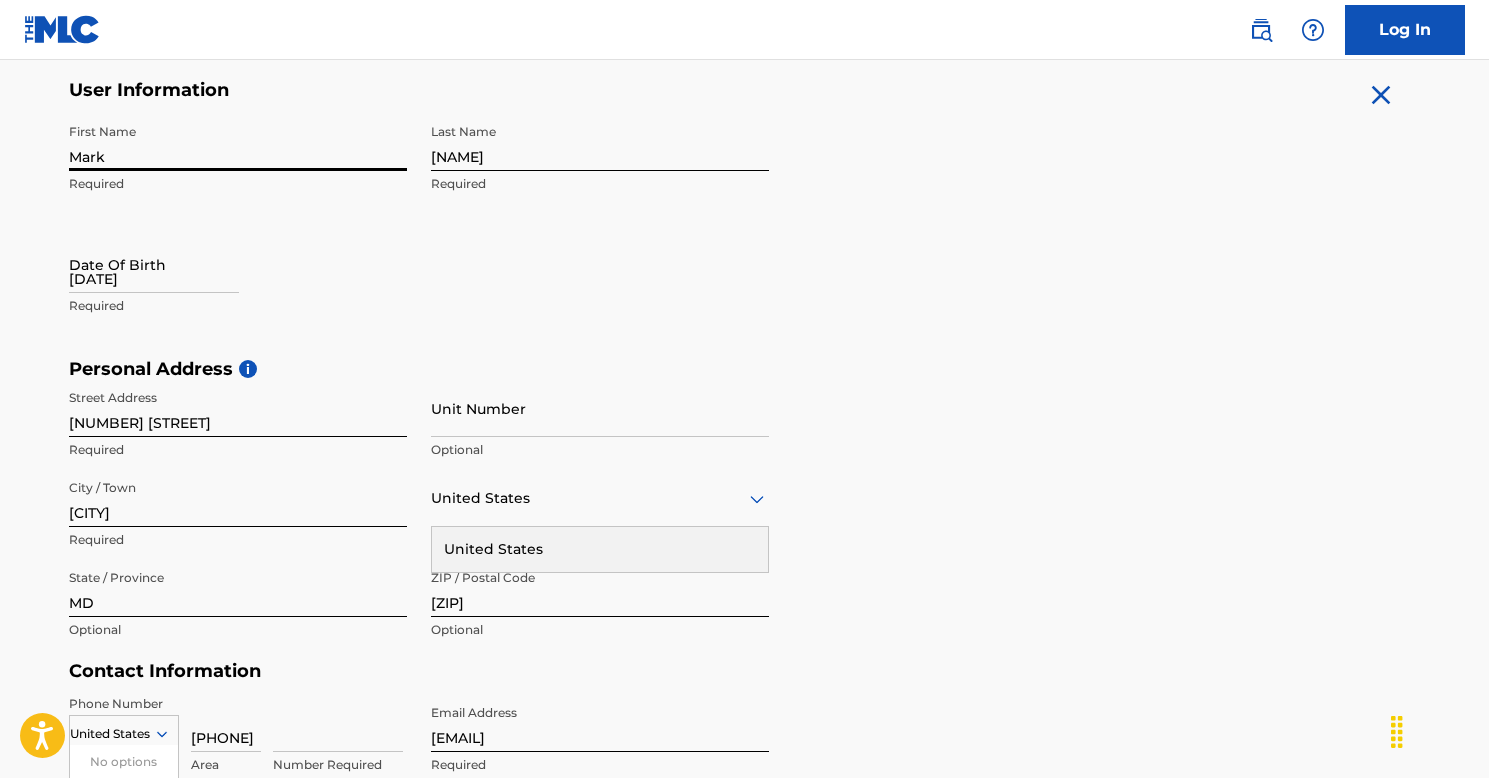 select on "7" 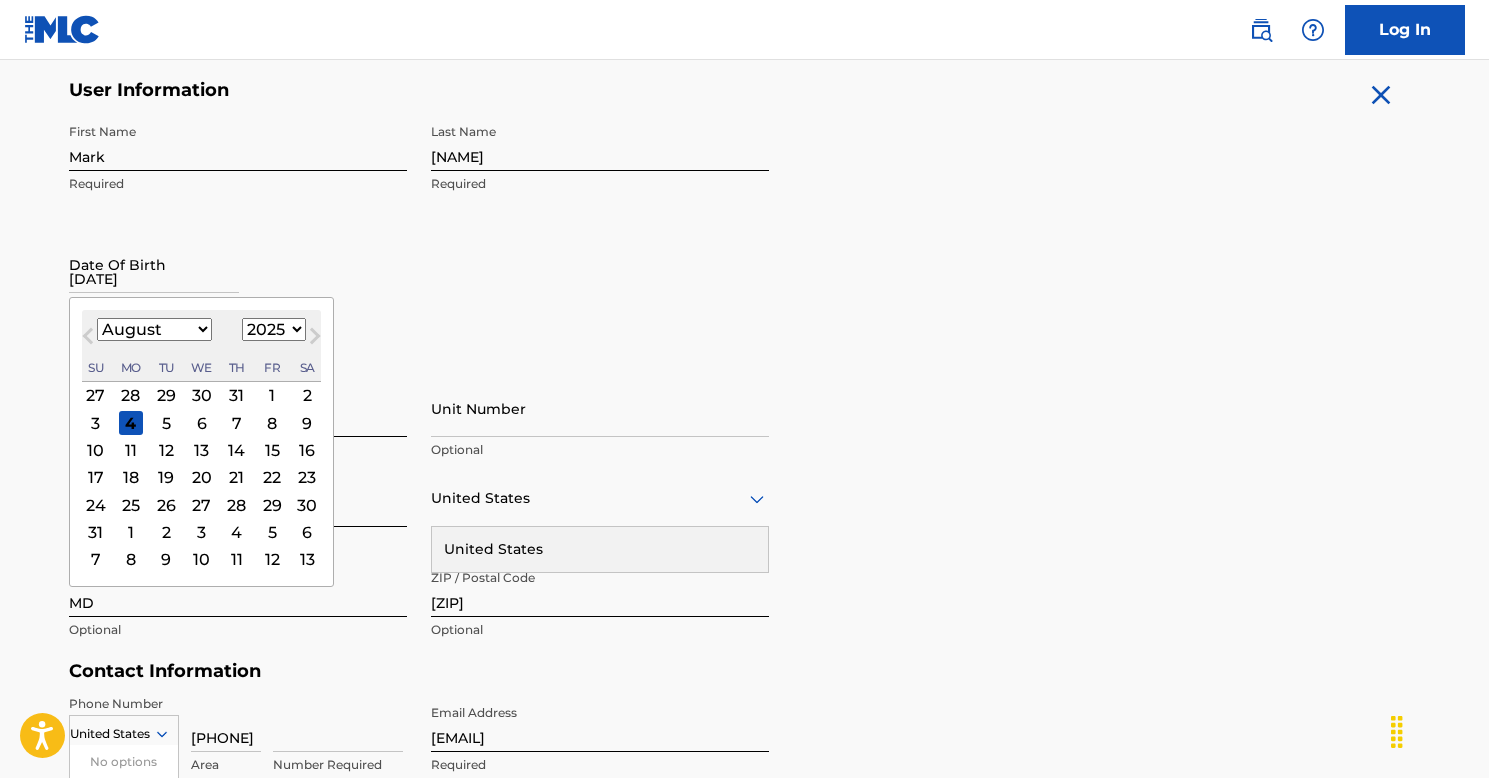 type on "[DATE]" 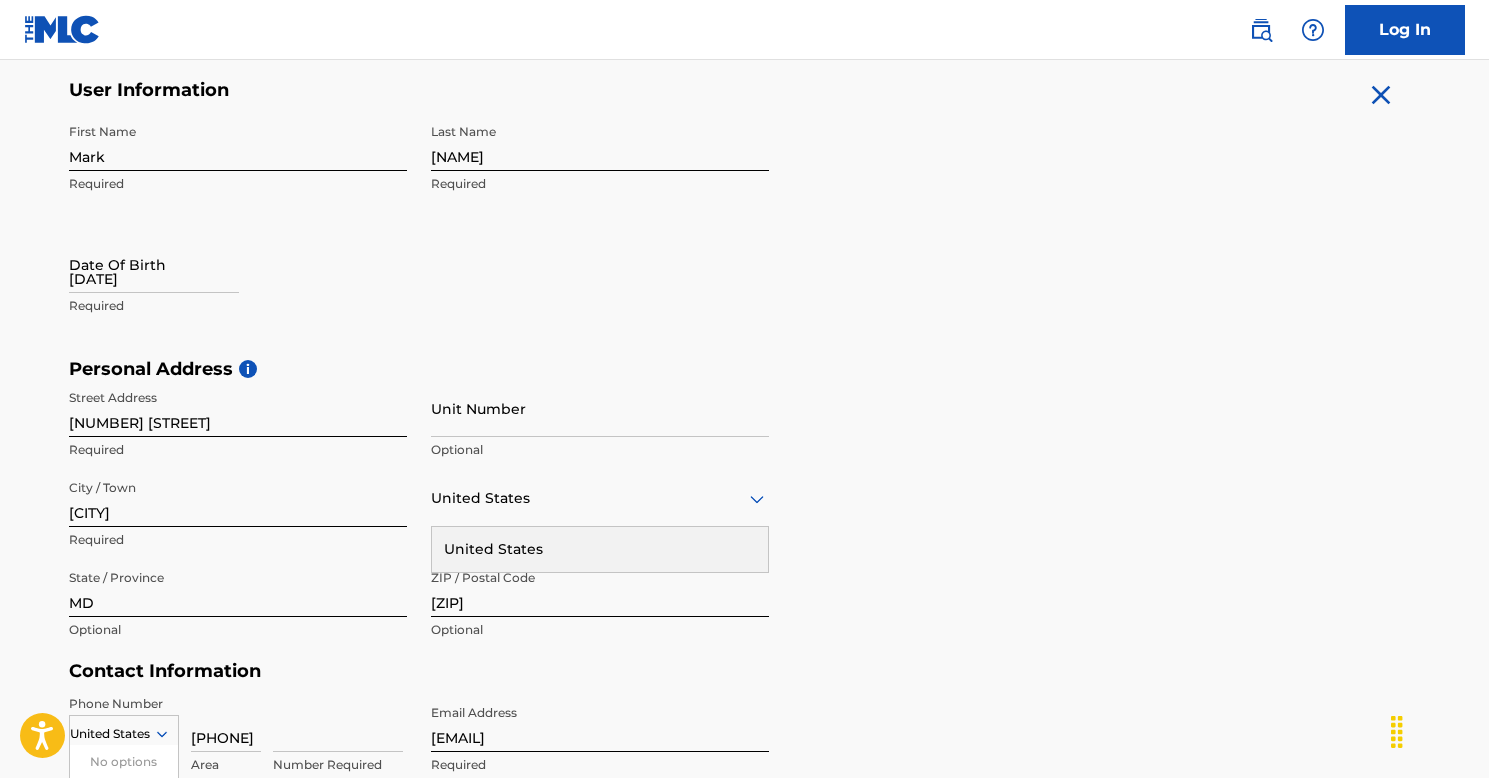 click on "First Name [NAME] Last Name [NAME] Date Of Birth [DATE] Required" at bounding box center (419, 236) 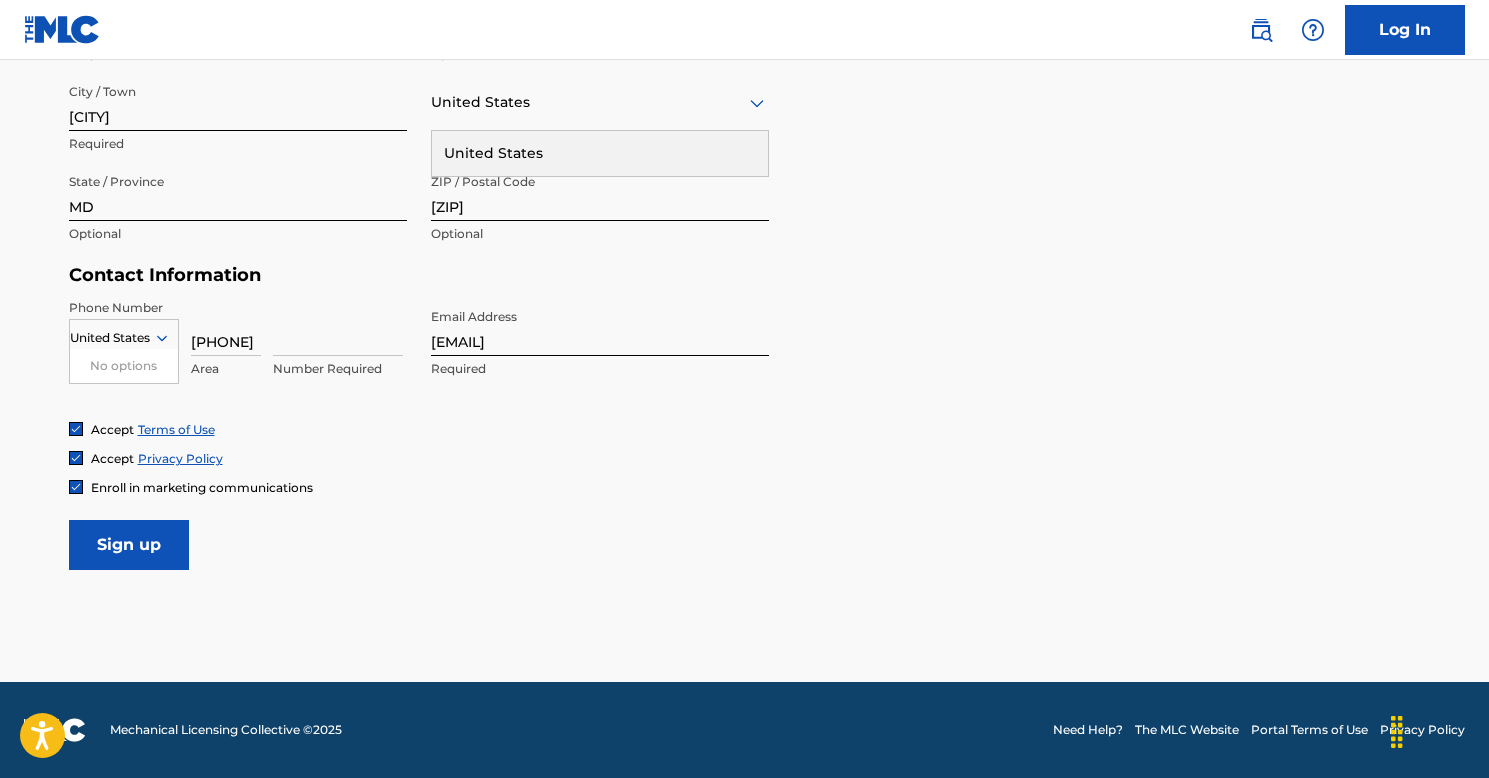 scroll, scrollTop: 784, scrollLeft: 0, axis: vertical 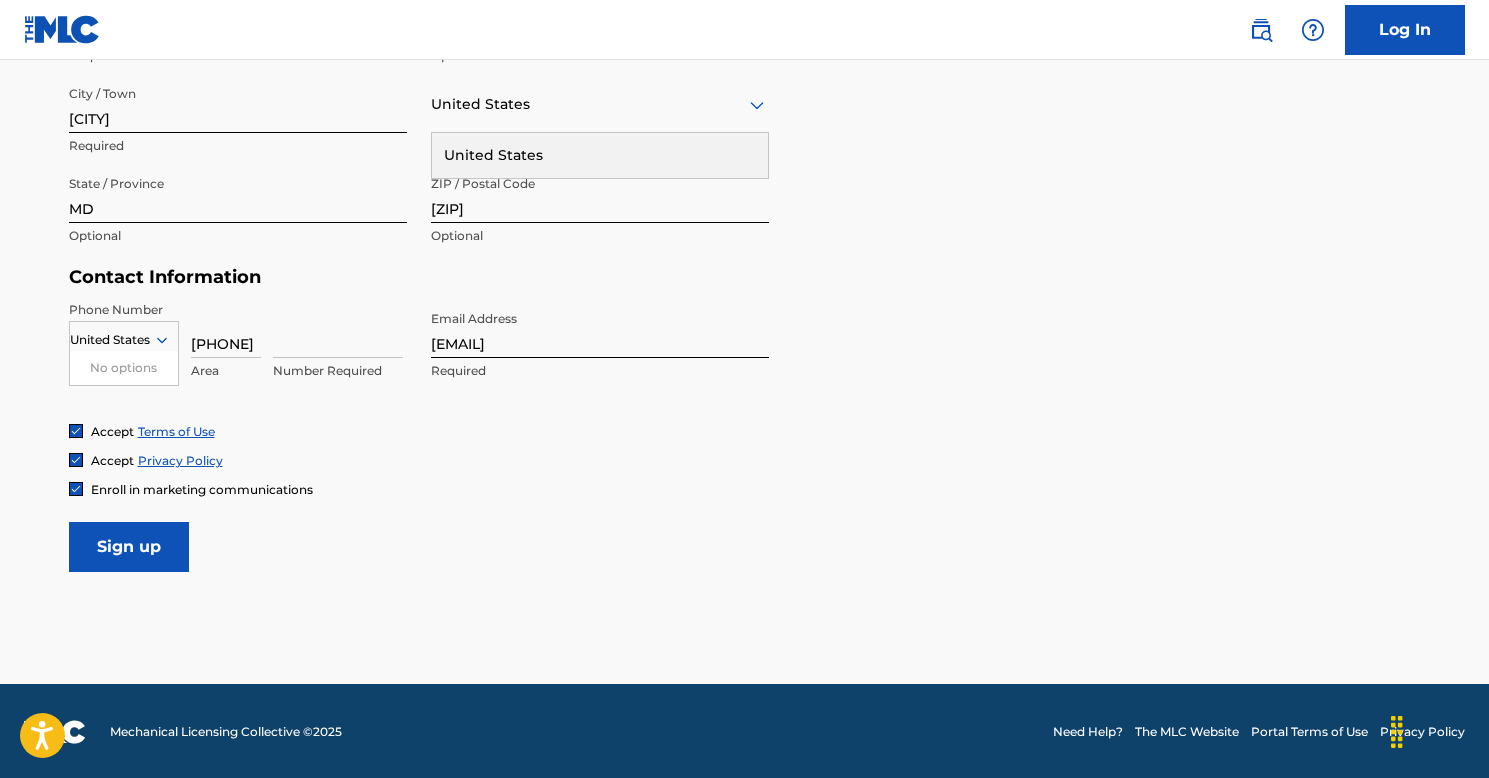 click on "[PHONE]" at bounding box center (226, 329) 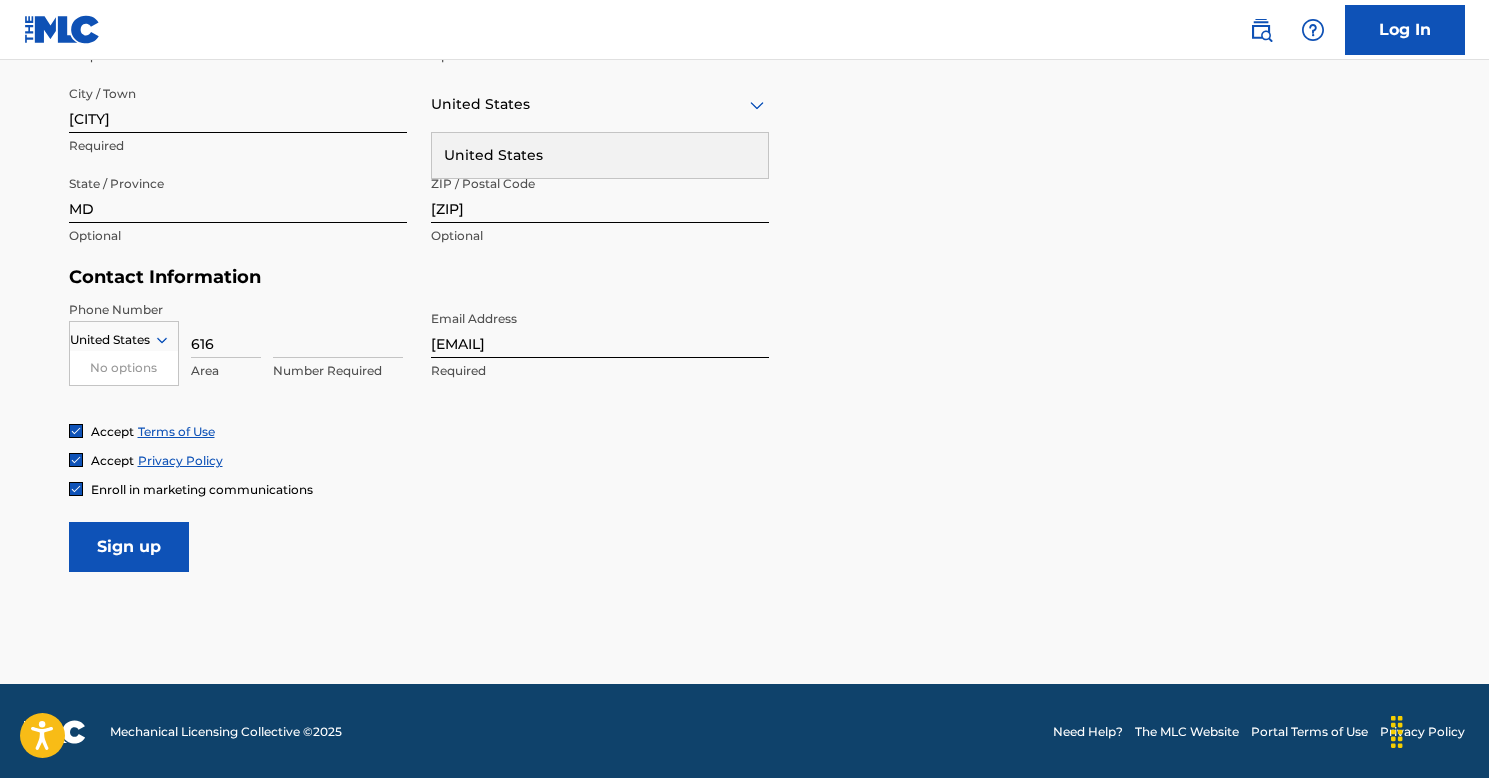 type on "616" 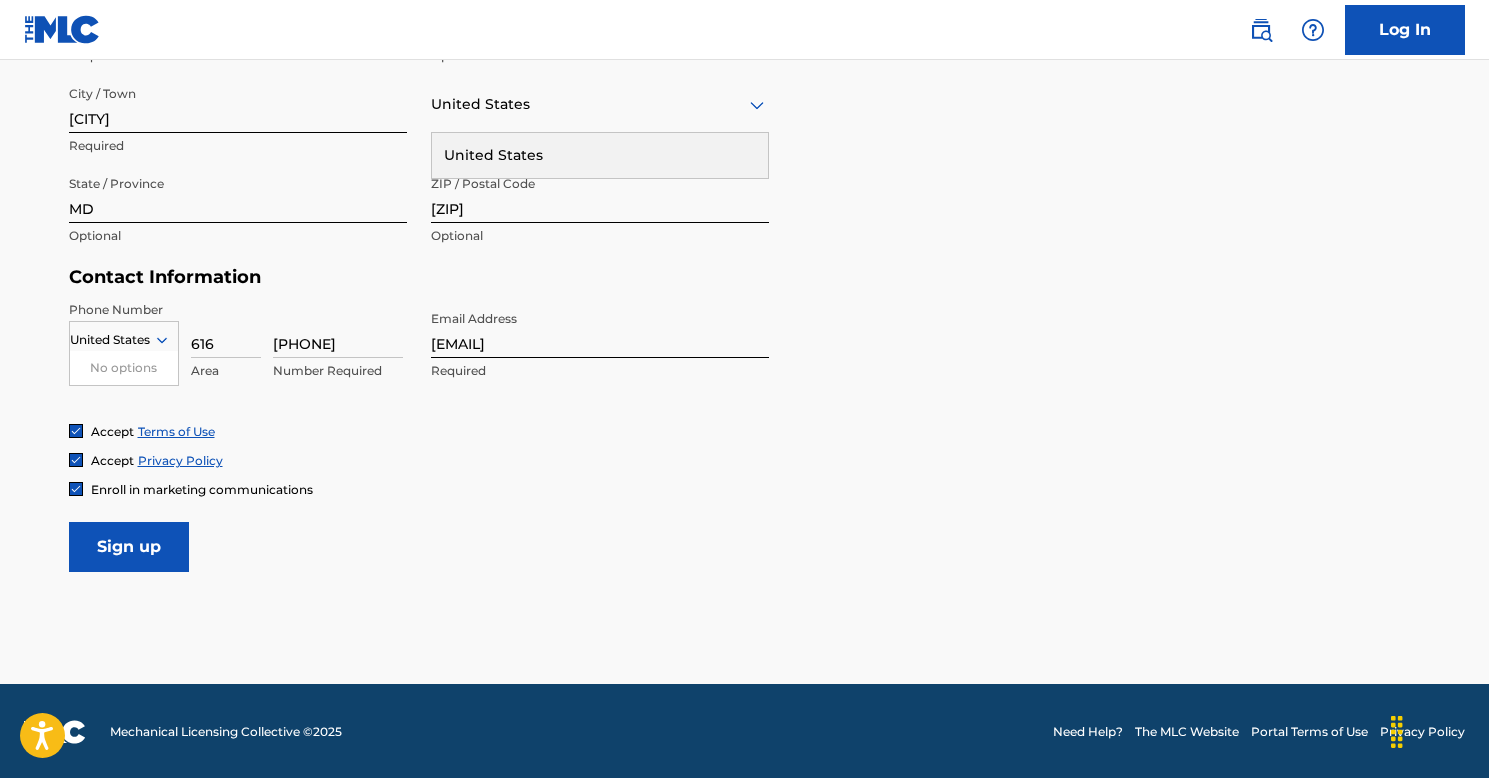 type on "[PHONE]" 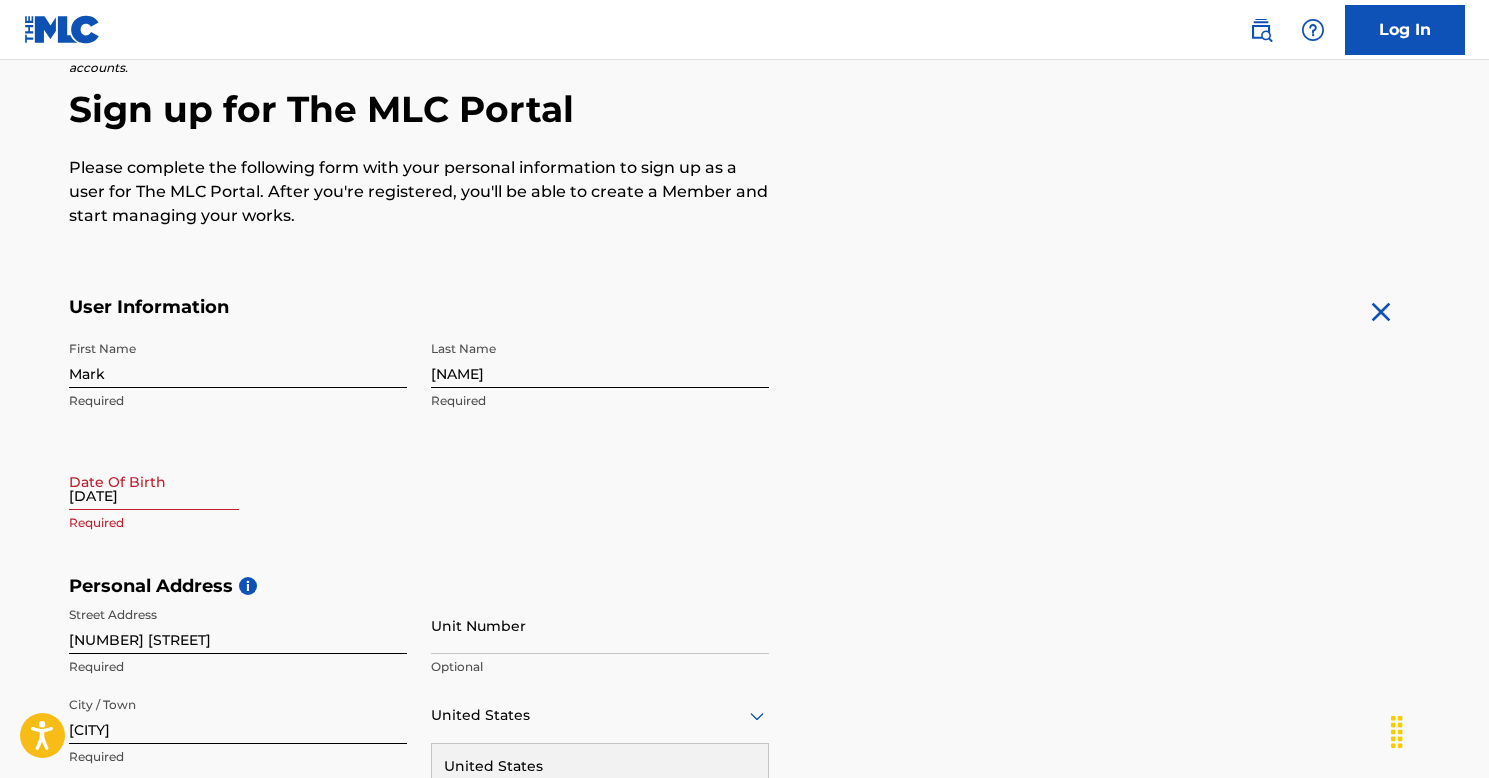 scroll, scrollTop: 247, scrollLeft: 0, axis: vertical 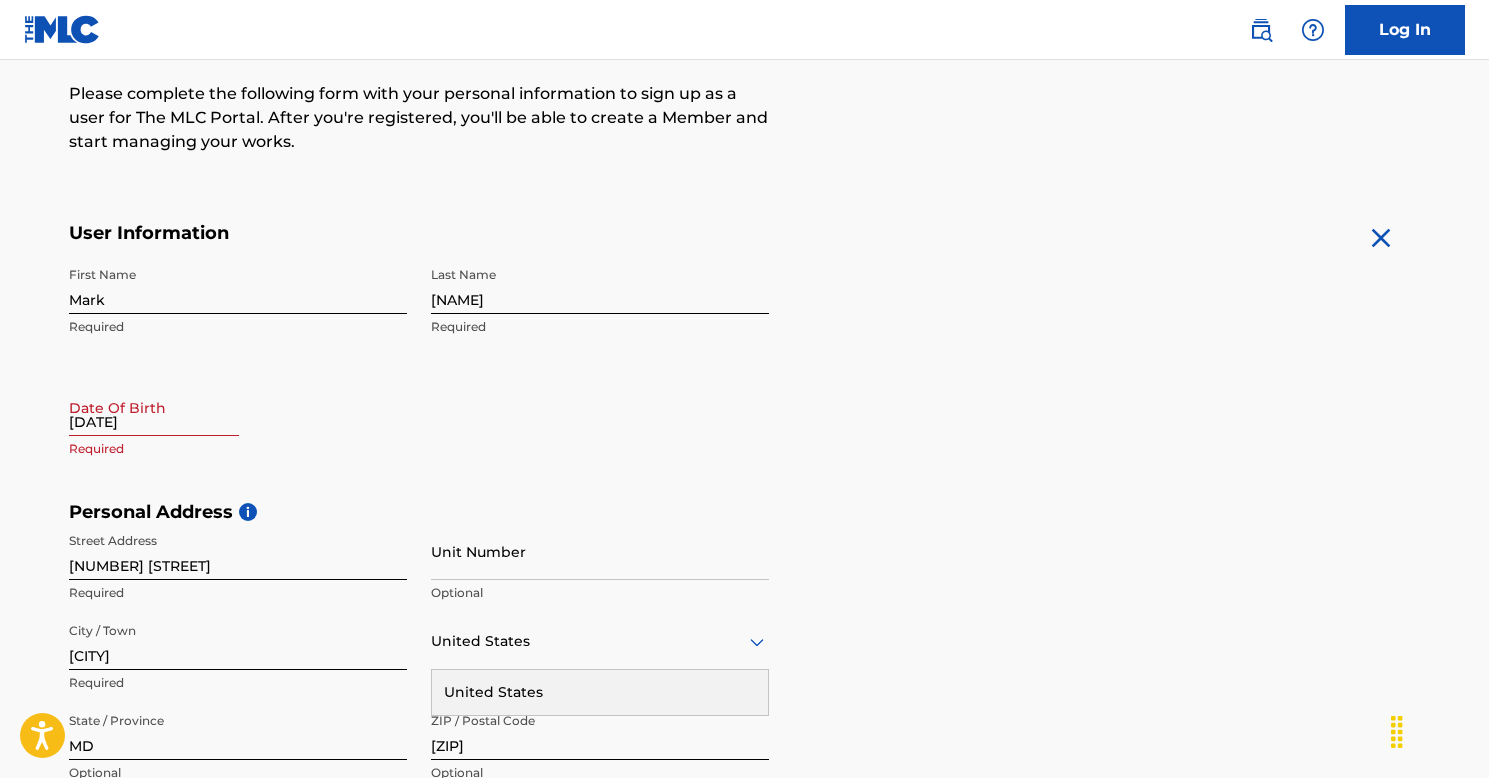click on "[DATE]" at bounding box center [154, 407] 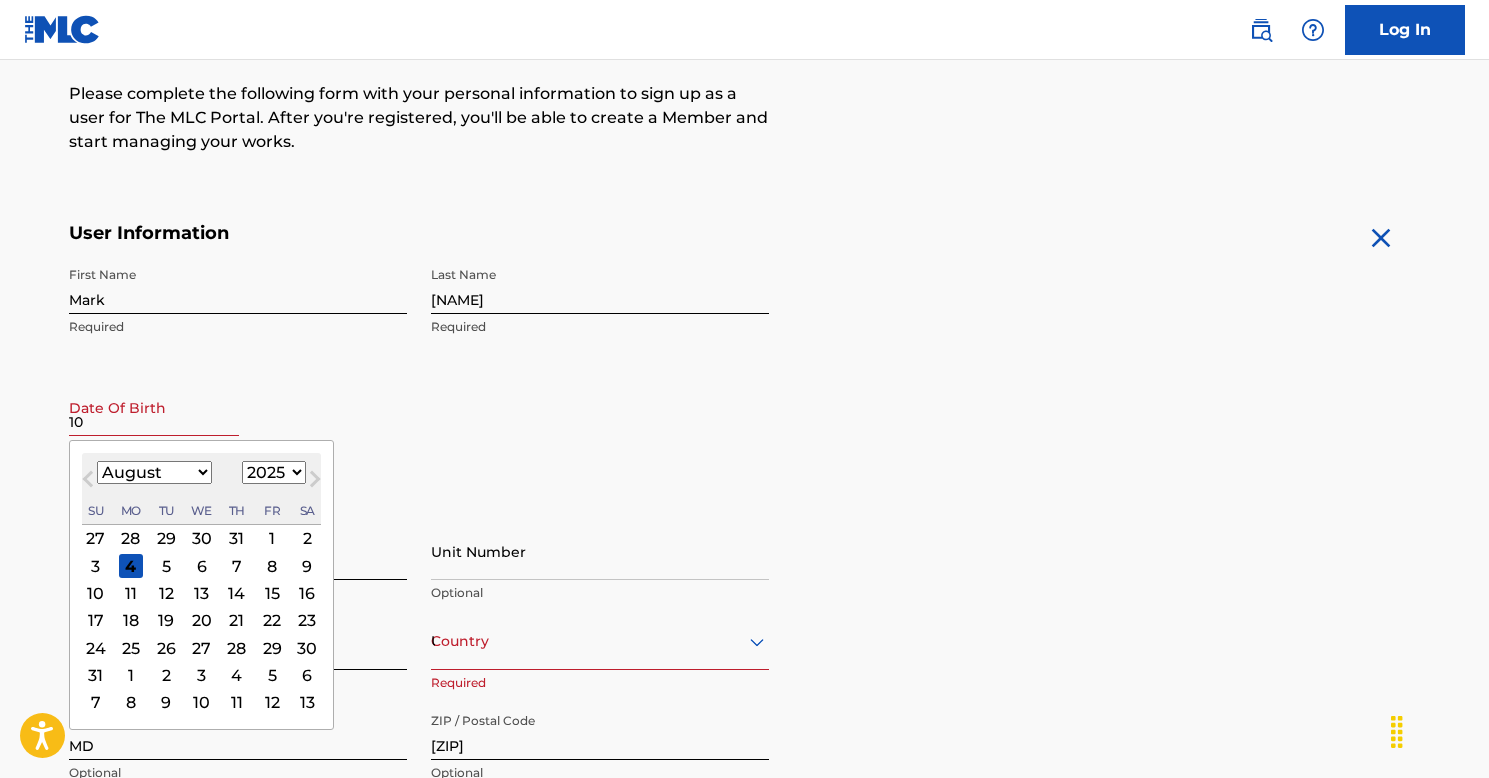 type on "10" 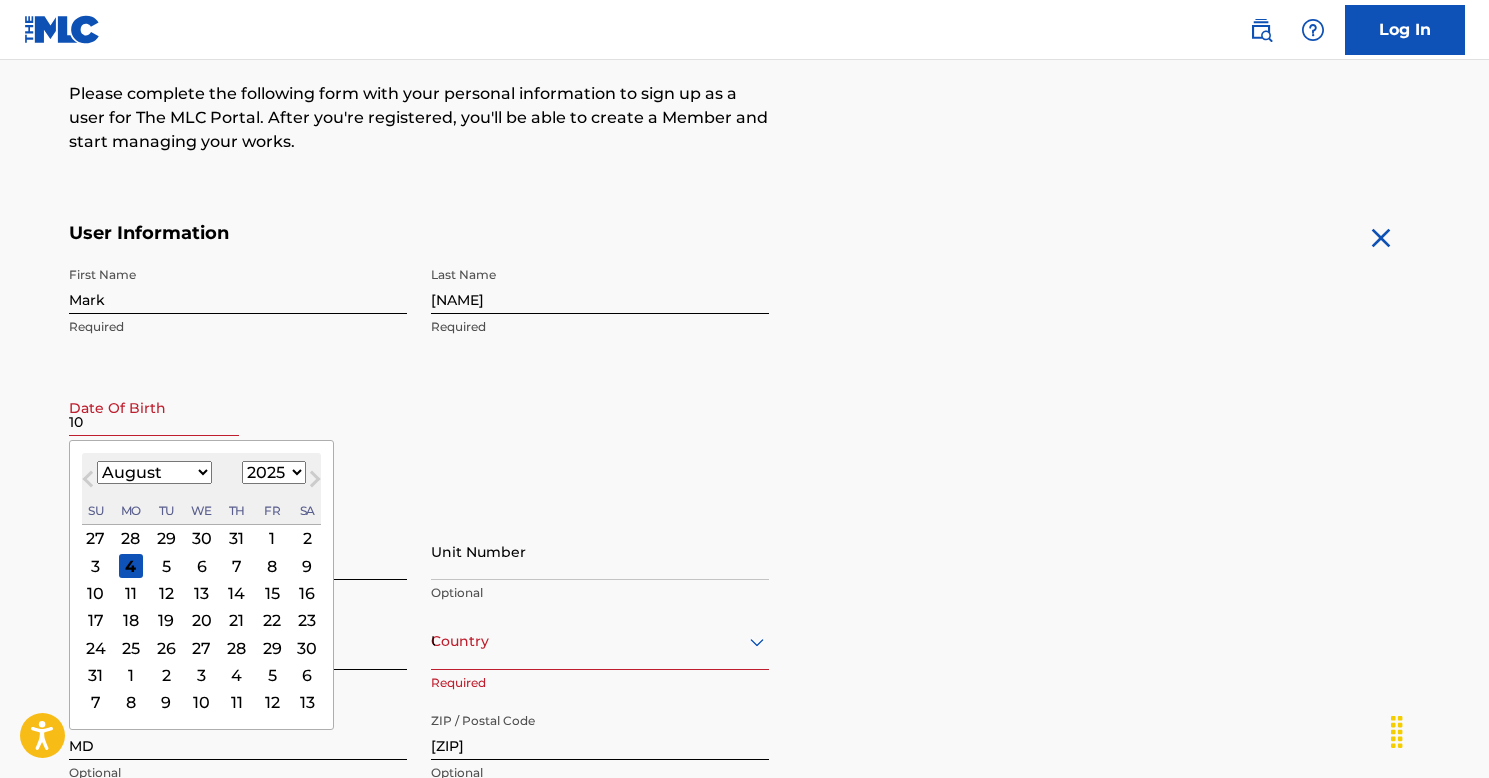 select on "1986" 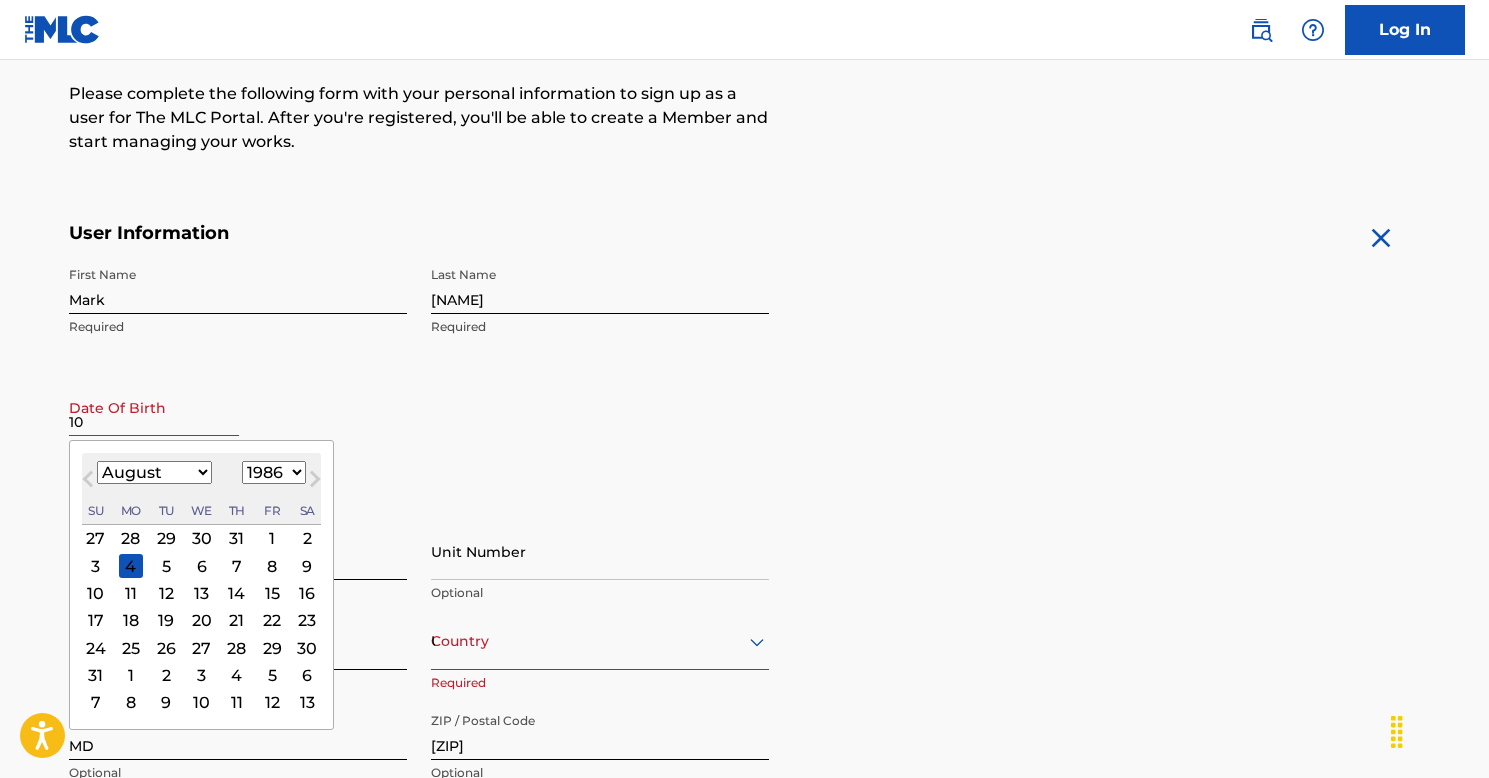 select on "9" 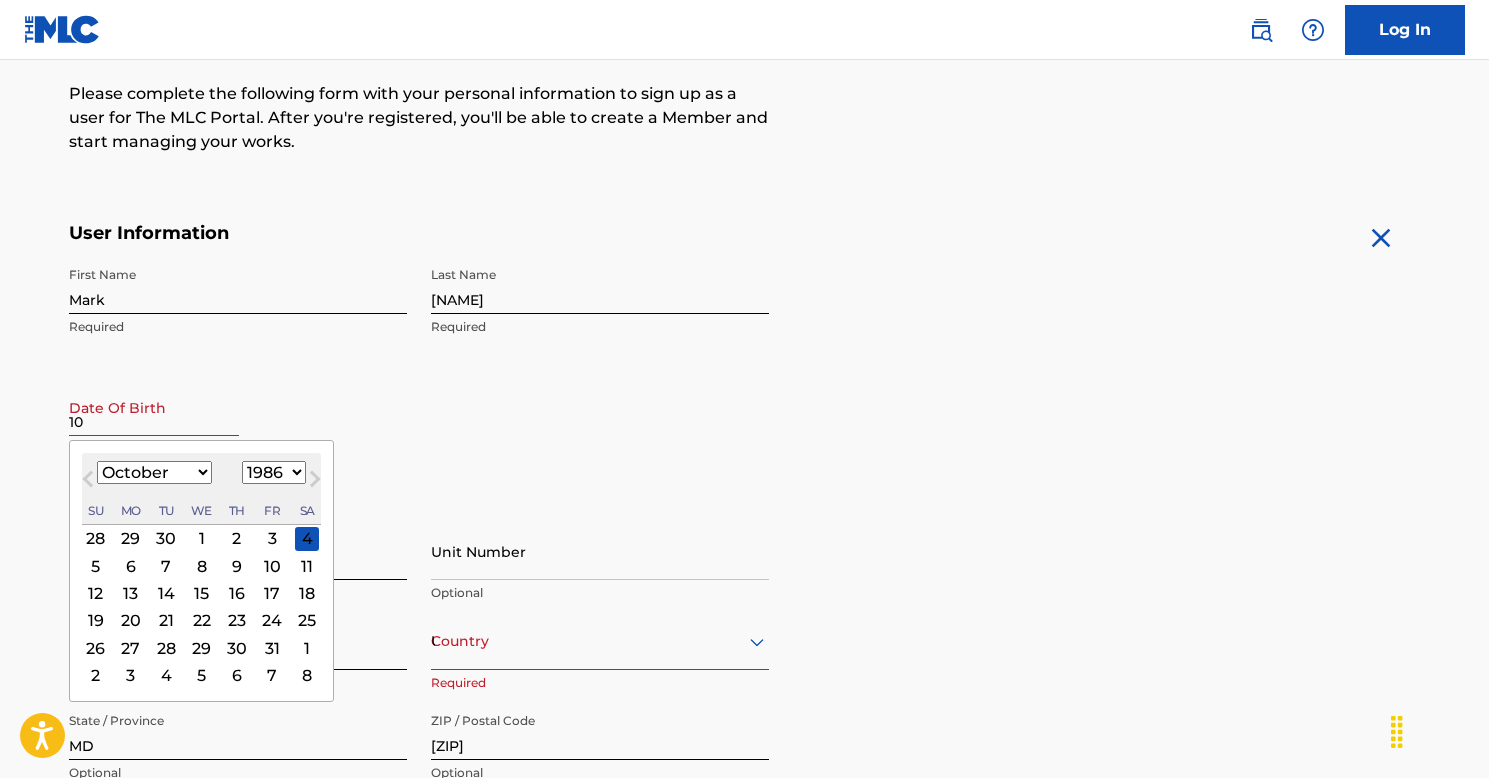 click on "30" at bounding box center (236, 648) 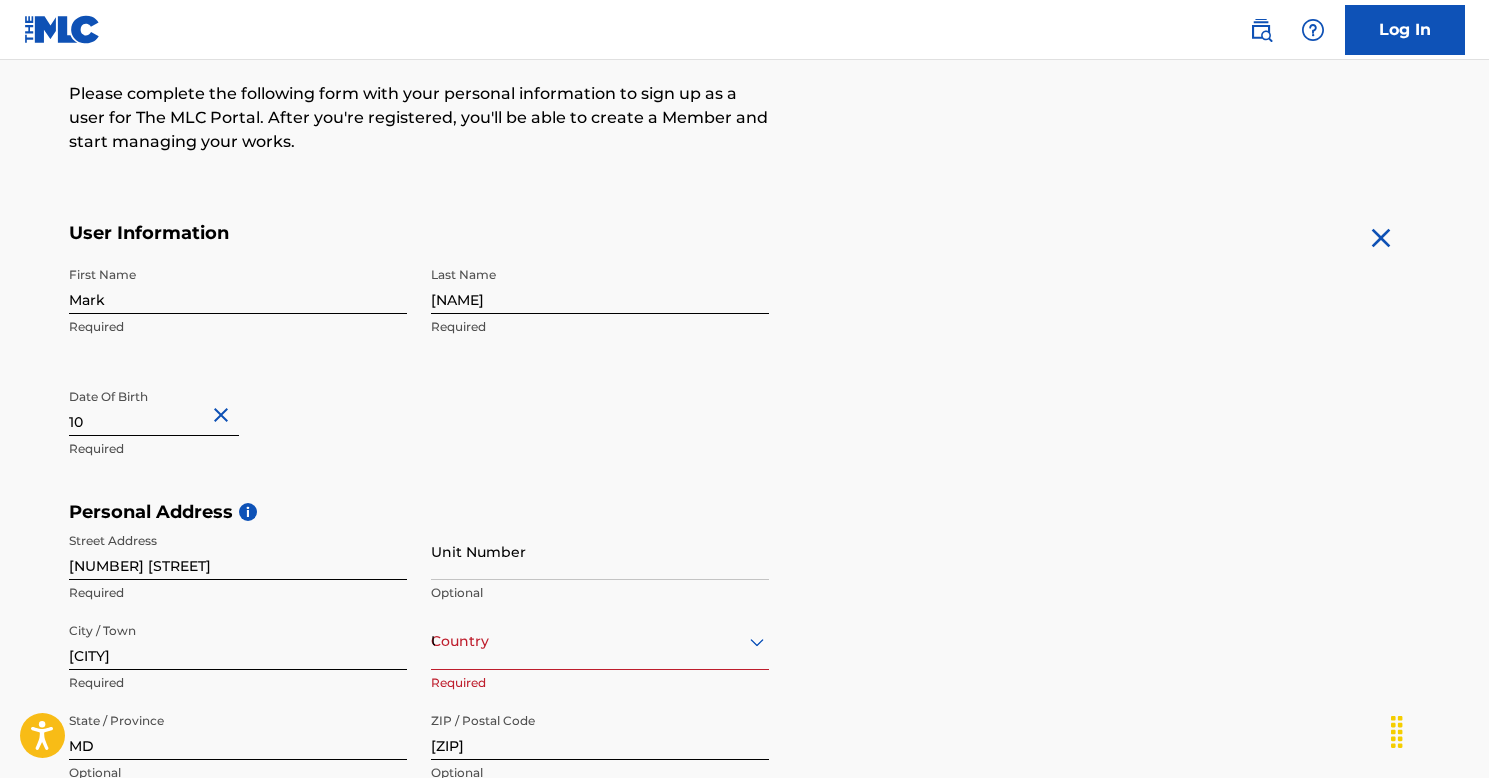 click on "User Information First Name [NAME] Required Last Name [NAME] Required Date Of Birth [DATE] Required Personal Address i Street Address [STREET] Required Unit Number Optional City / Town [CITY] Required Country United States Required State / Province [STATE] Required ZIP / Postal Code [ZIP] Required Contact Information Phone Number United States No options Required [PHONE] Number Required Email Address [EMAIL] Required Accept Terms of Use Accept Privacy Policy Enroll in marketing communications Sign up" at bounding box center (745, 665) 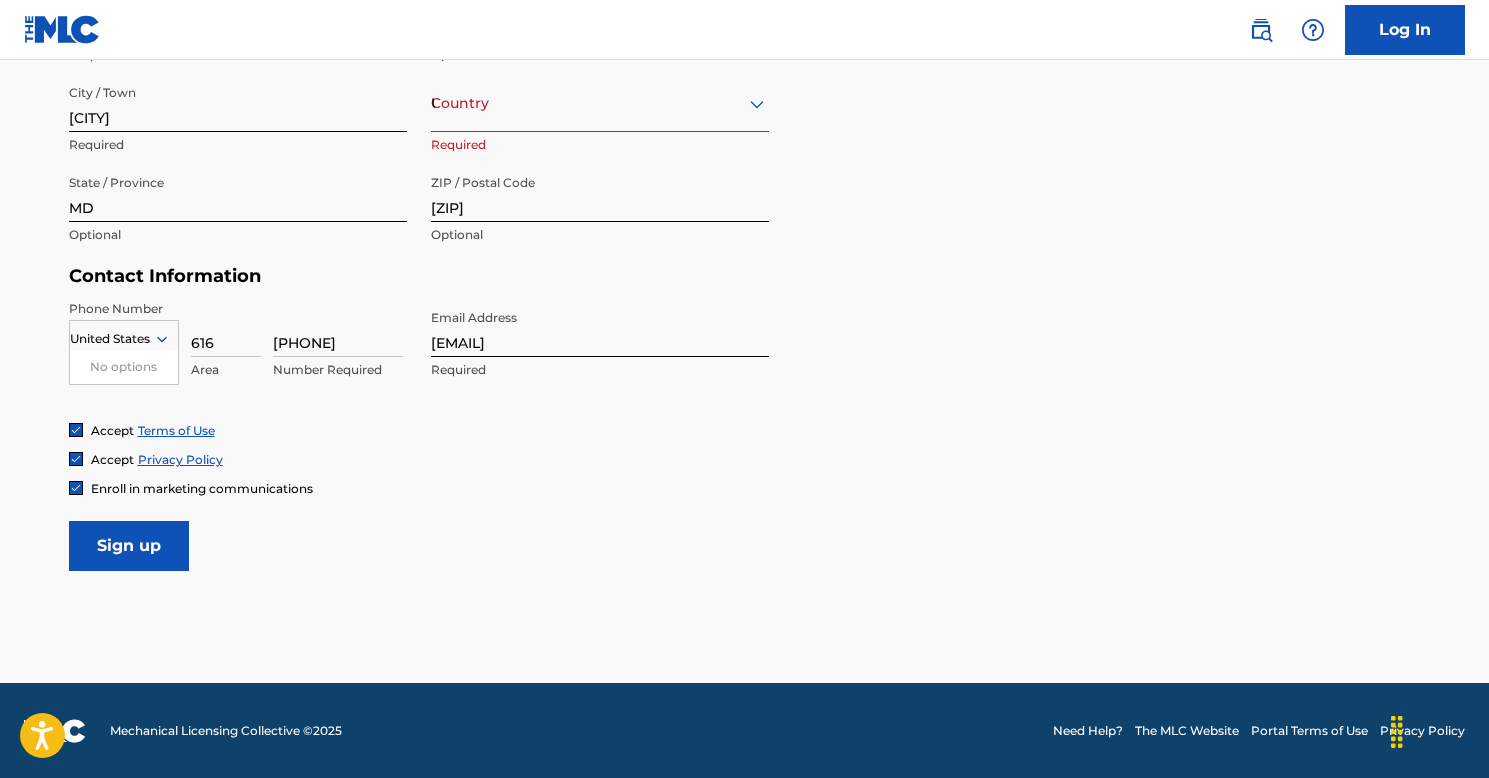 scroll, scrollTop: 784, scrollLeft: 0, axis: vertical 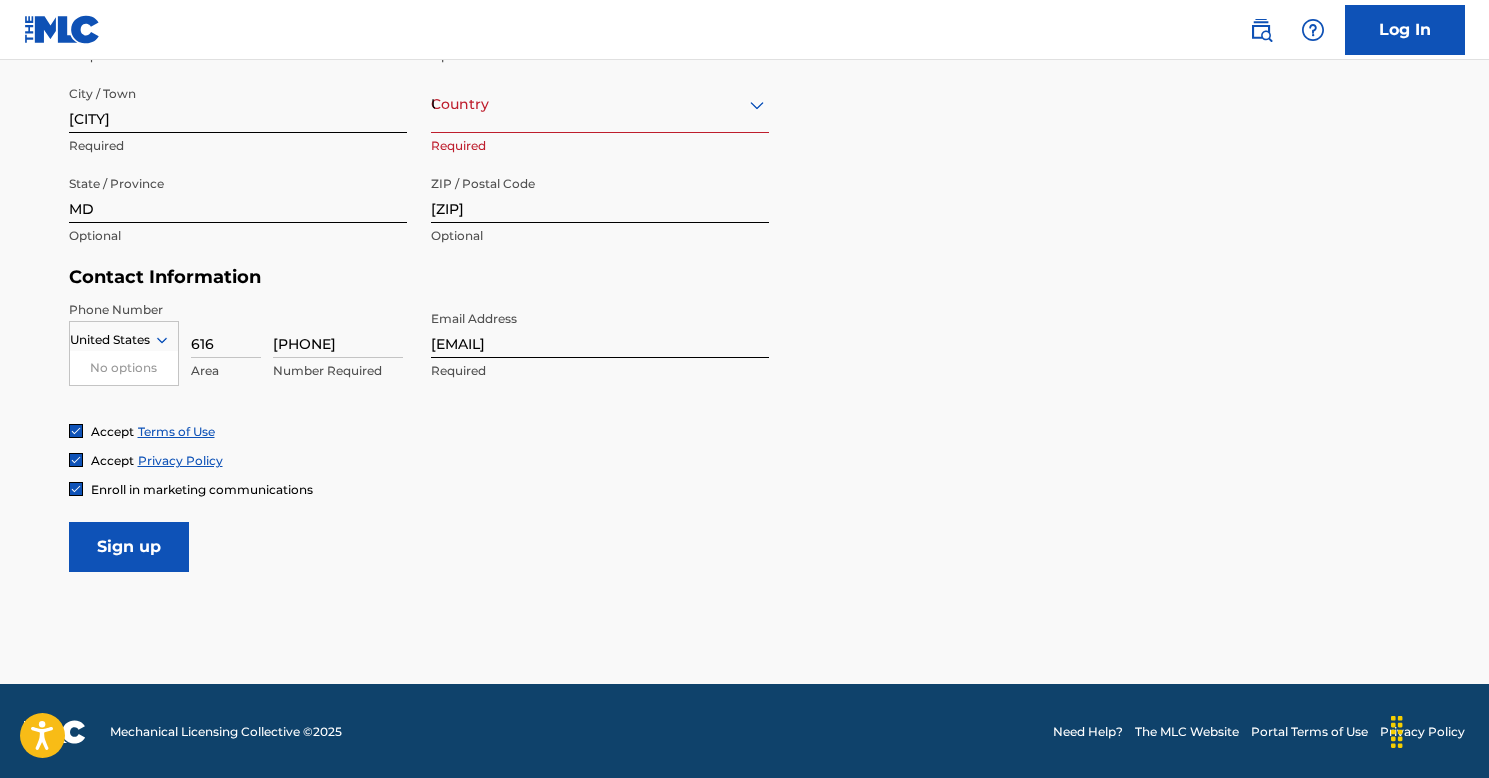 click on "Sign up" at bounding box center [129, 547] 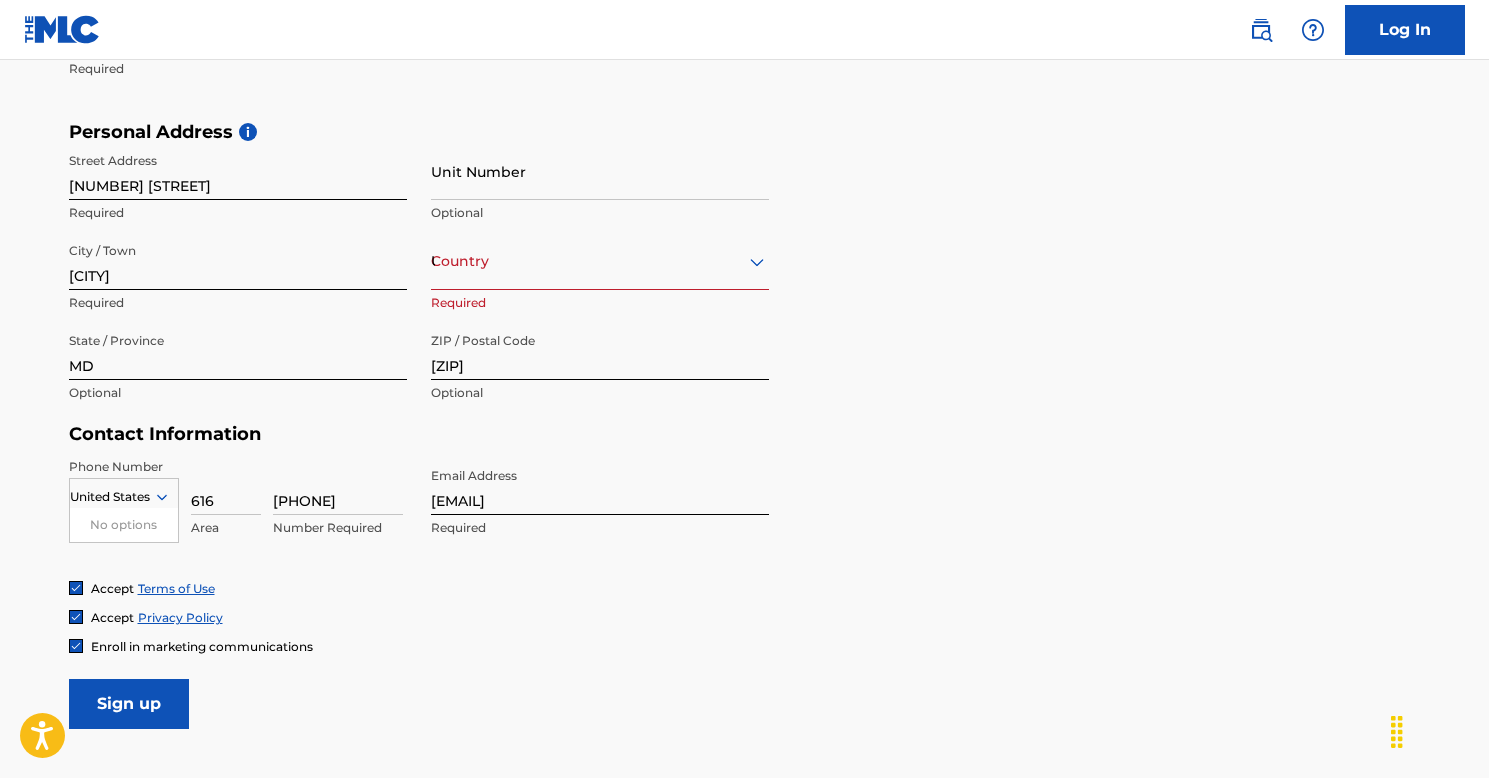 scroll, scrollTop: 642, scrollLeft: 0, axis: vertical 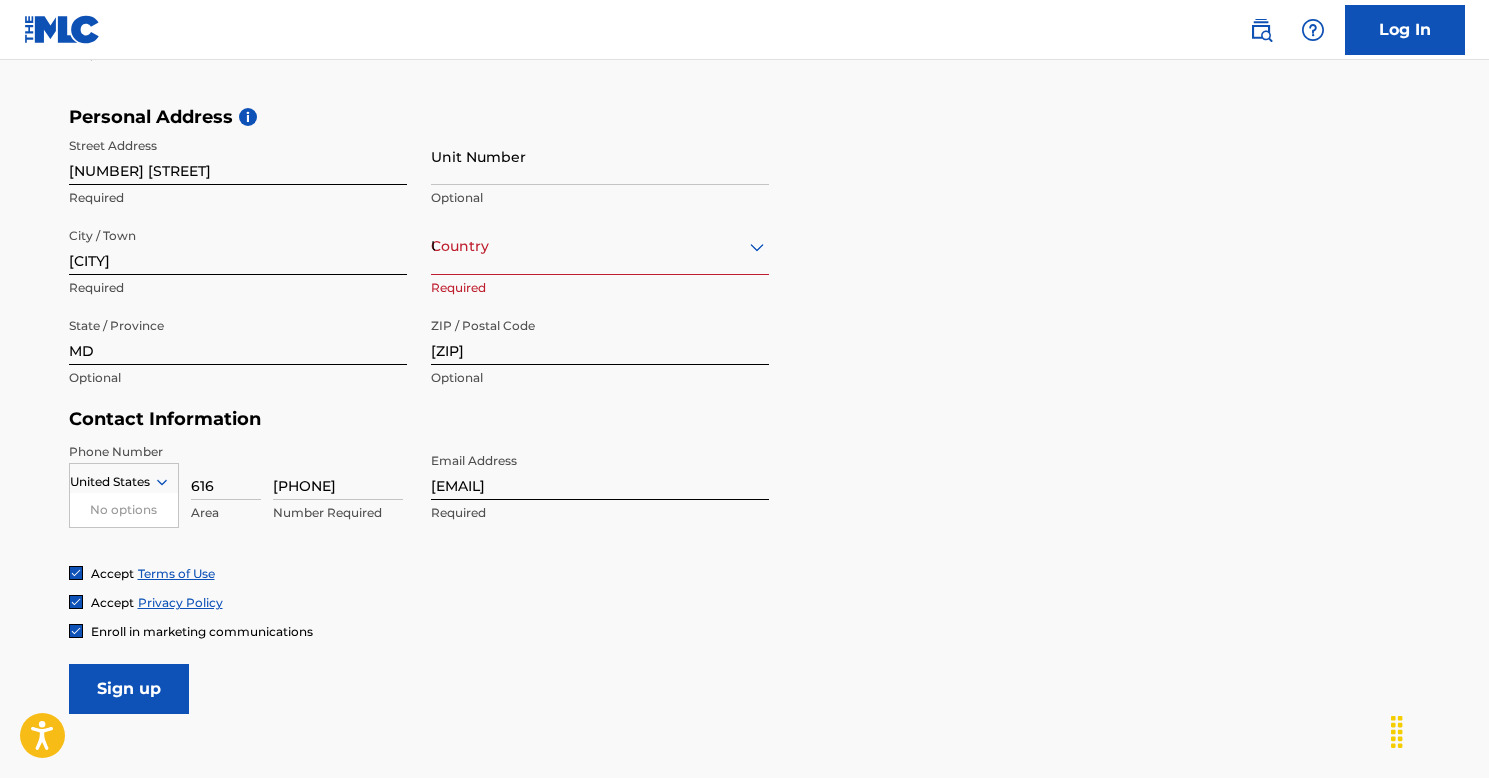 click on "United States" at bounding box center [600, 246] 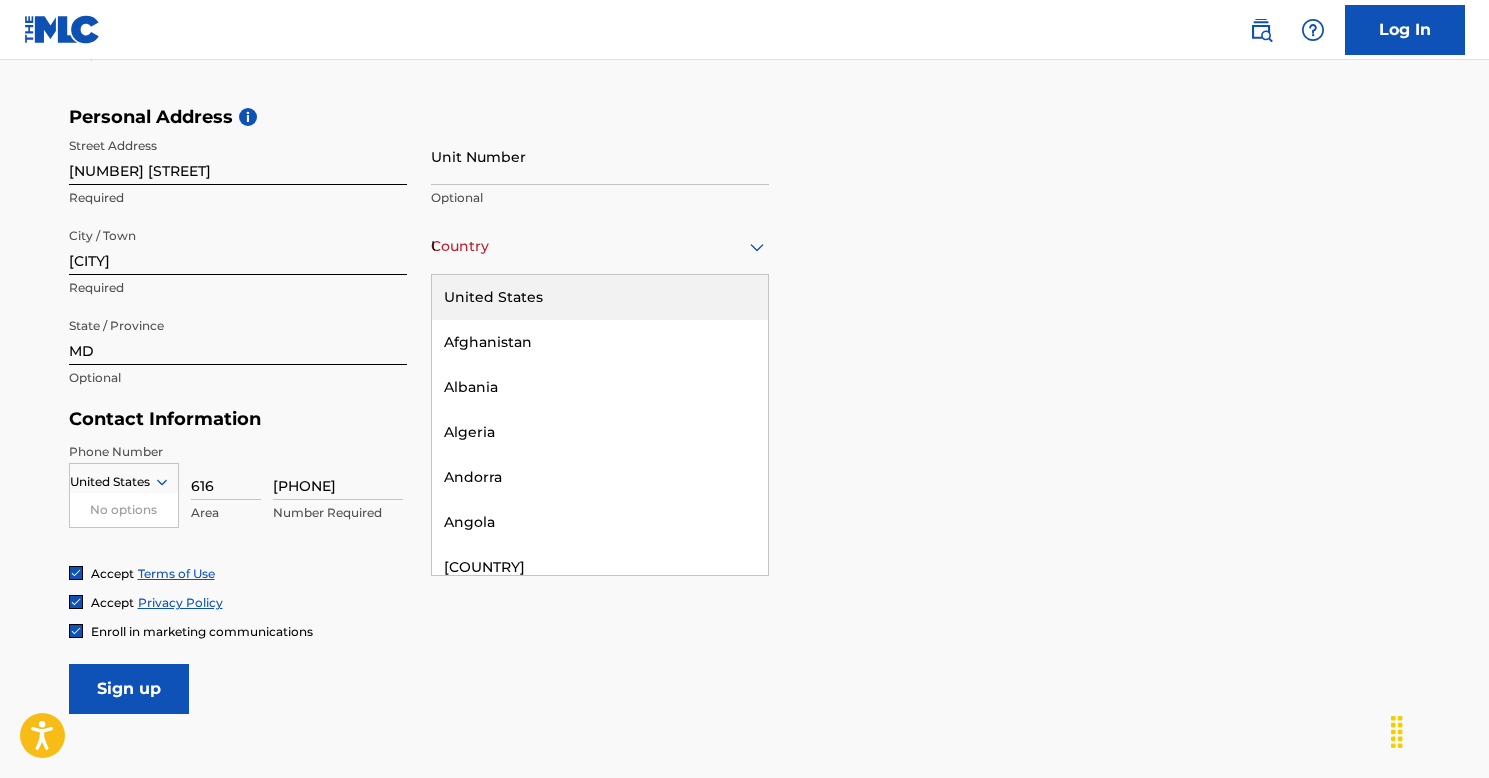 click on "United States" at bounding box center (600, 297) 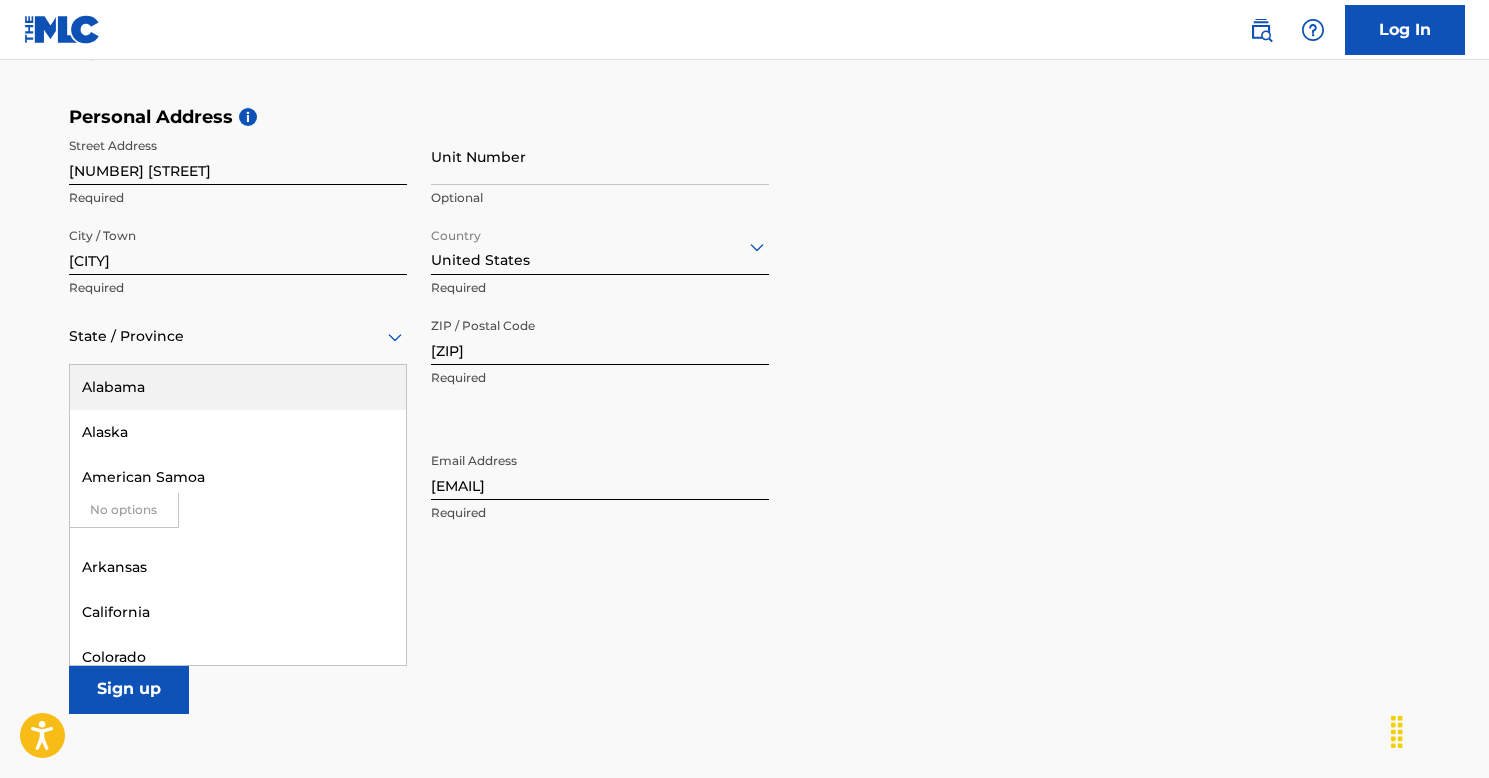 click at bounding box center [238, 336] 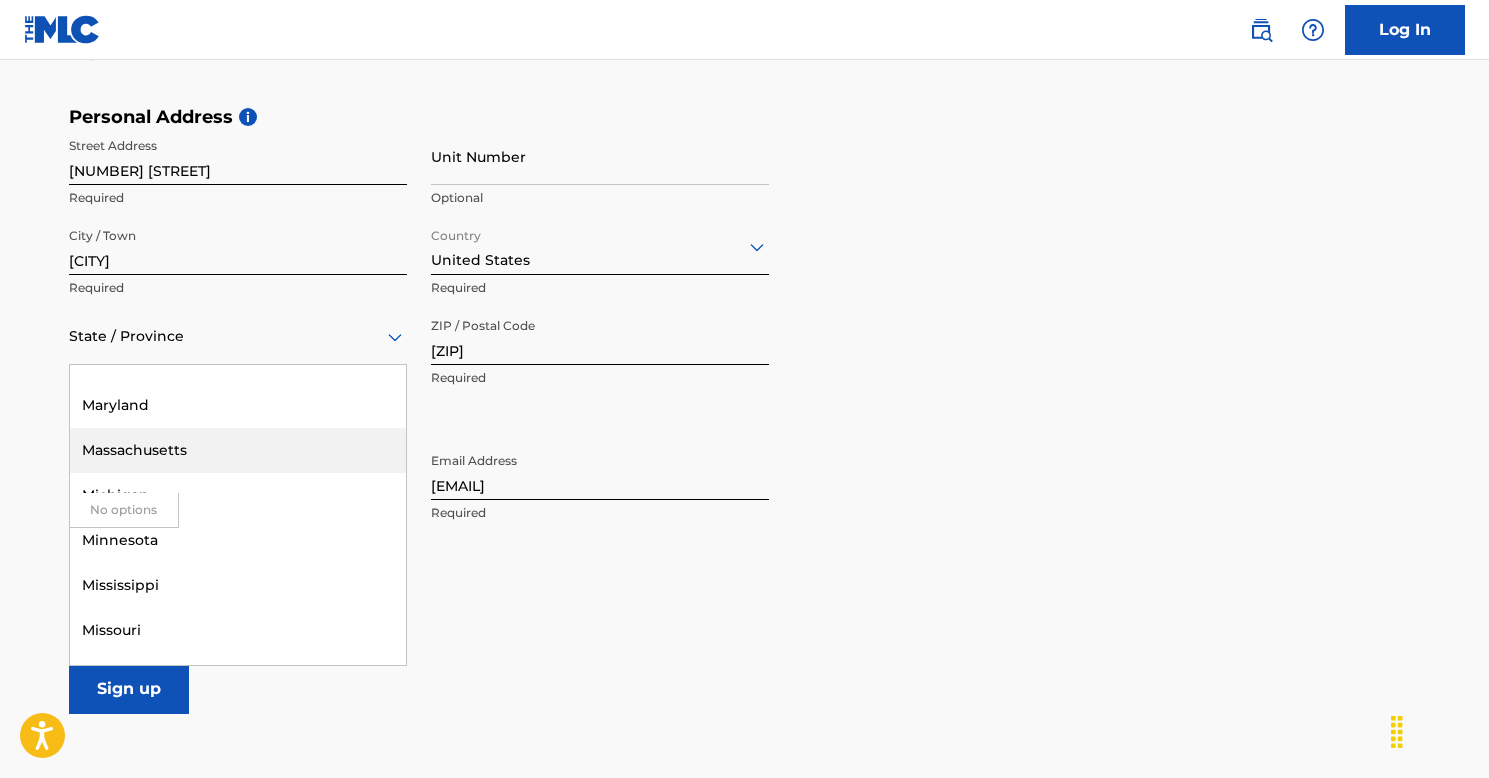 scroll, scrollTop: 959, scrollLeft: 0, axis: vertical 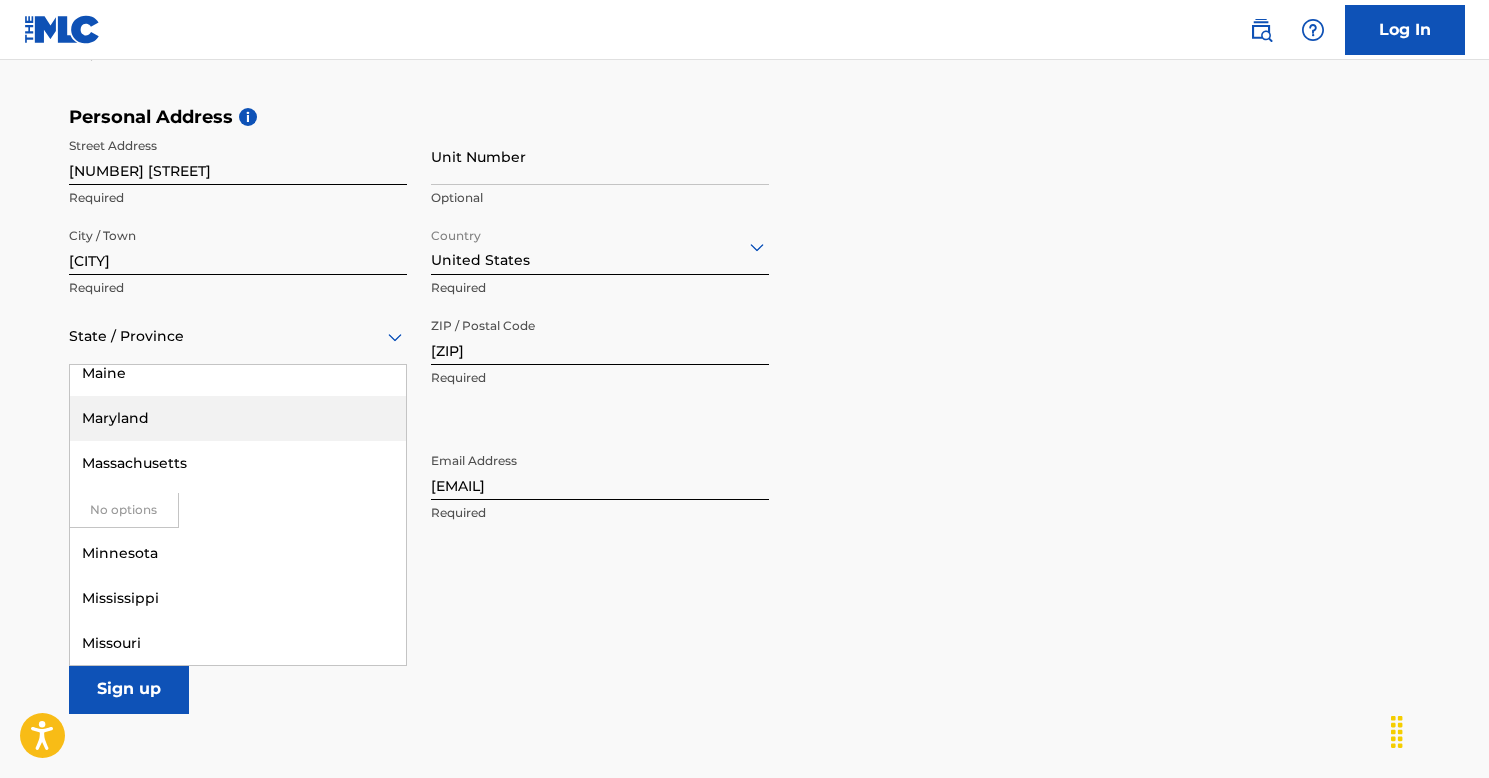 click on "Maryland" at bounding box center (238, 418) 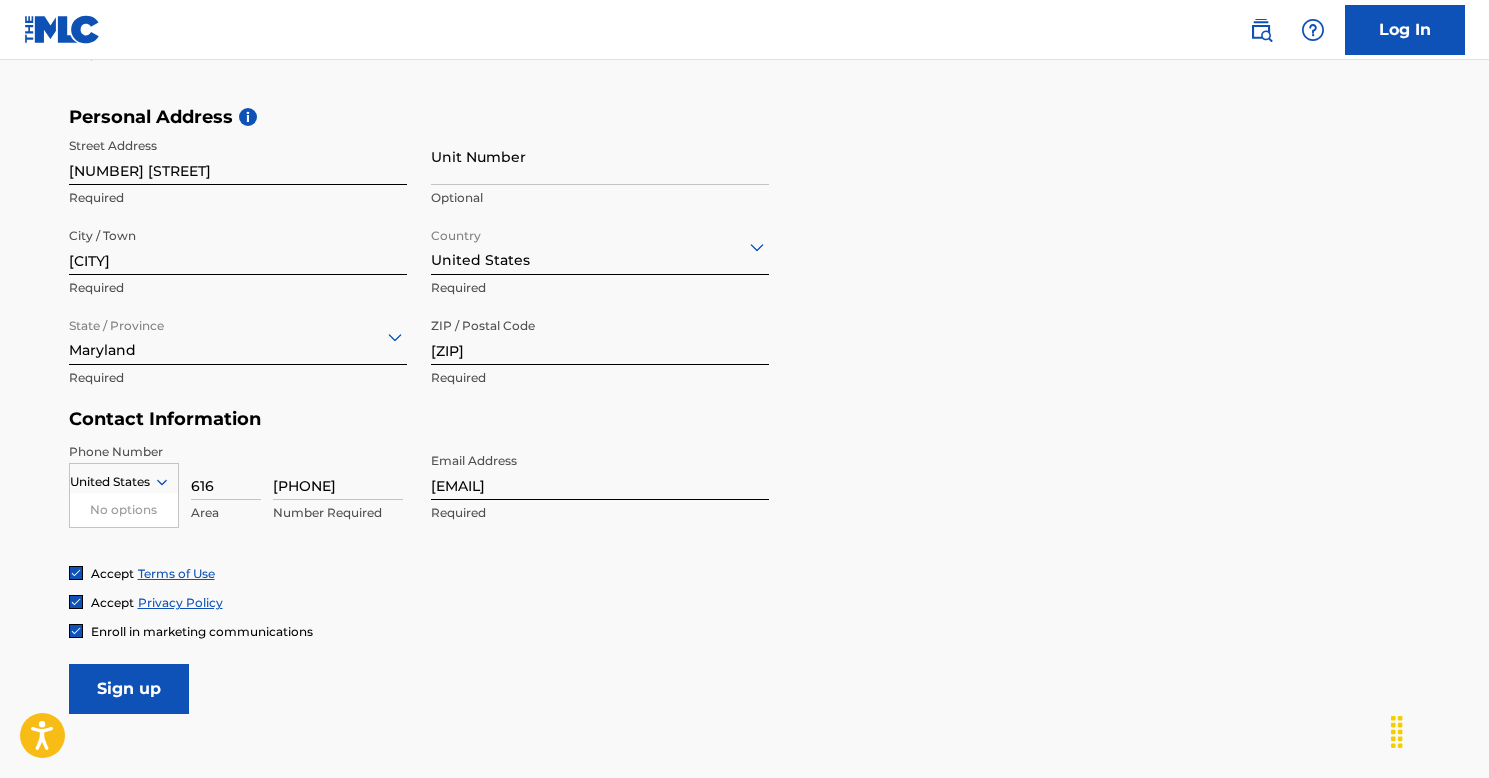 click on "User Information First Name [NAME] Required Last Name [NAME] Required Date Of Birth [DATE] Required Personal Address i Street Address [STREET] Required Unit Number Optional City / Town [CITY] Required Country United States Required State / Province [STATE] Required ZIP / Postal Code [ZIP] Required Contact Information Phone Number United States No options Required [PHONE] Number Required Email Address [EMAIL] Required Accept Terms of Use Accept Privacy Policy Enroll in marketing communications Sign up" at bounding box center (745, 270) 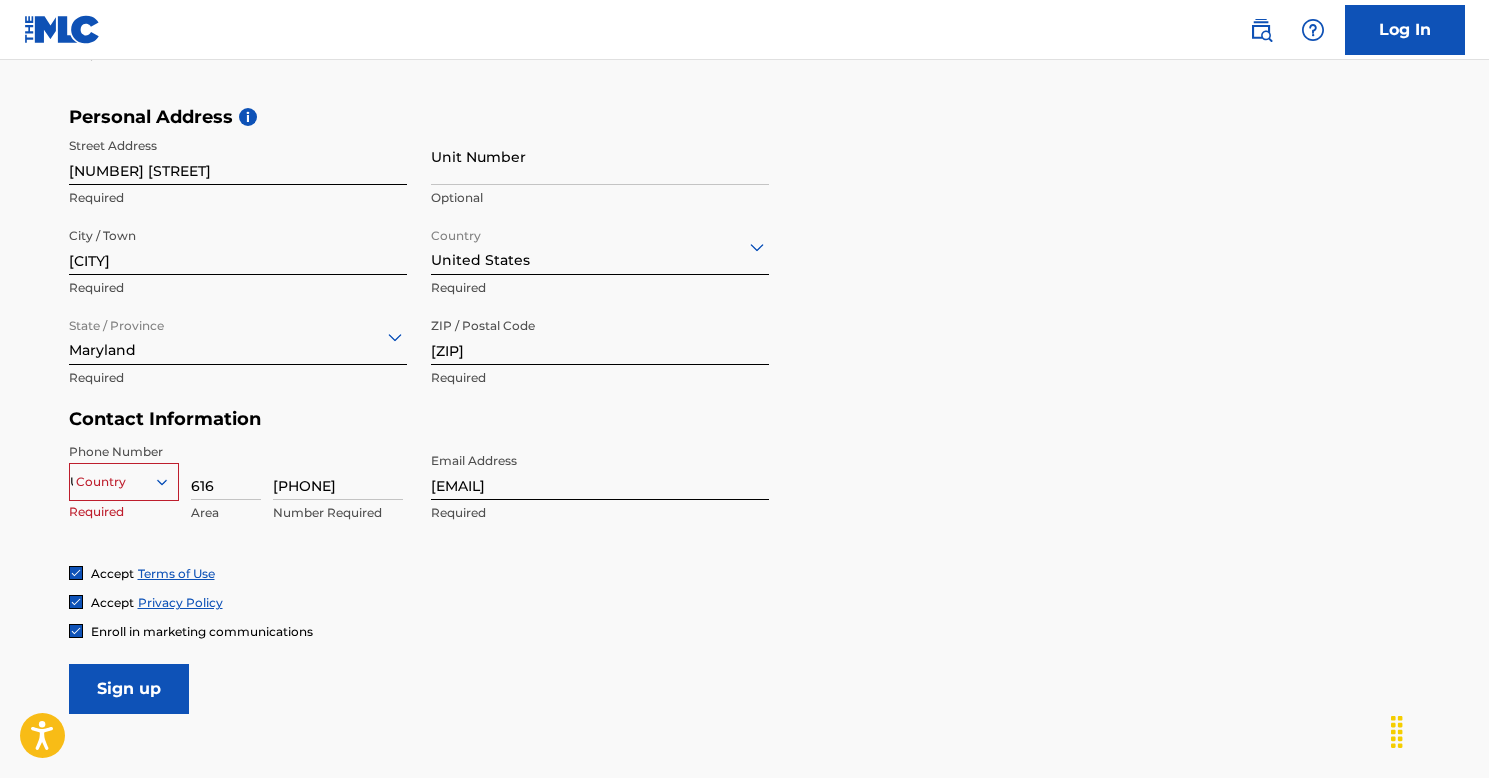 click on "United States" at bounding box center (124, 482) 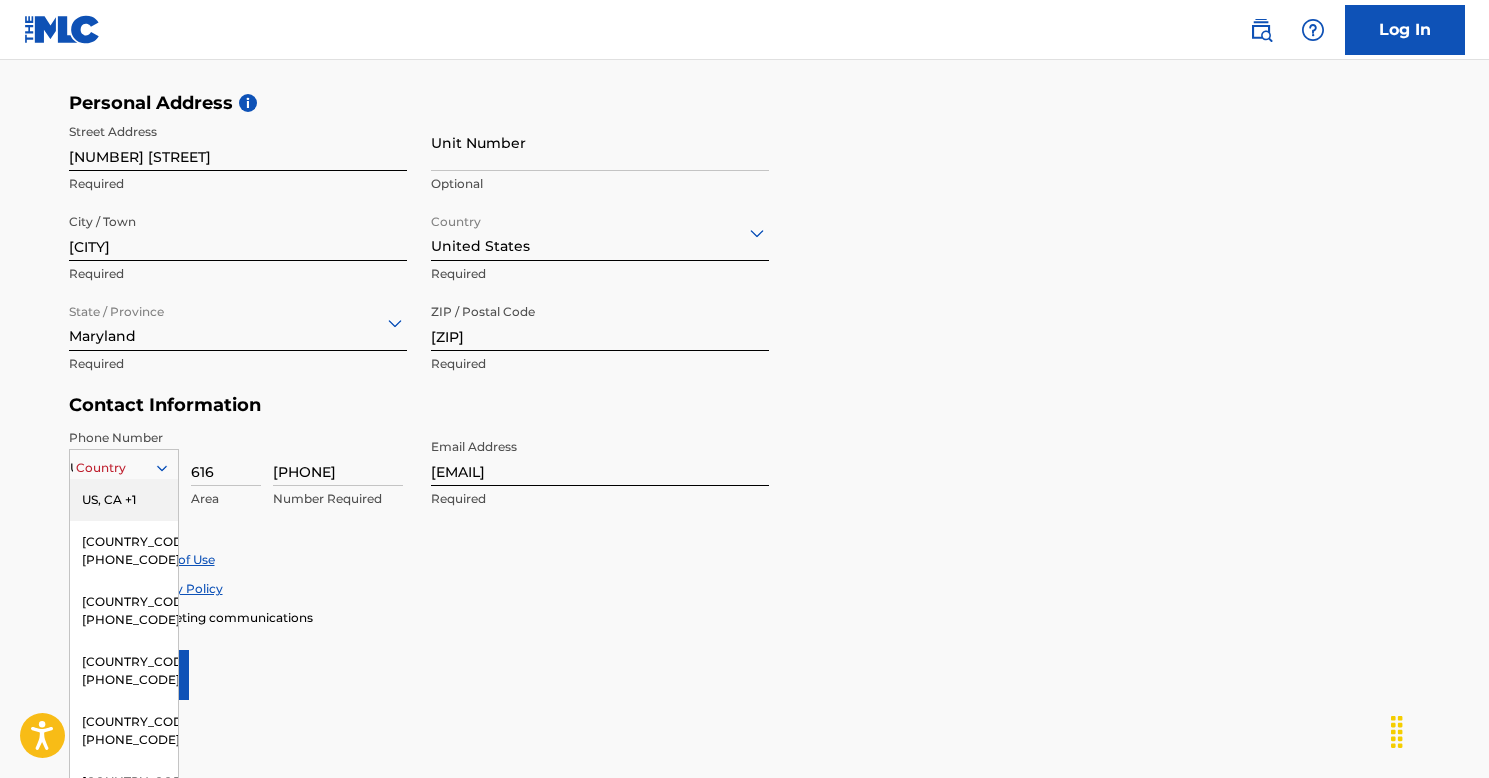 click on "US, CA +1" at bounding box center [124, 500] 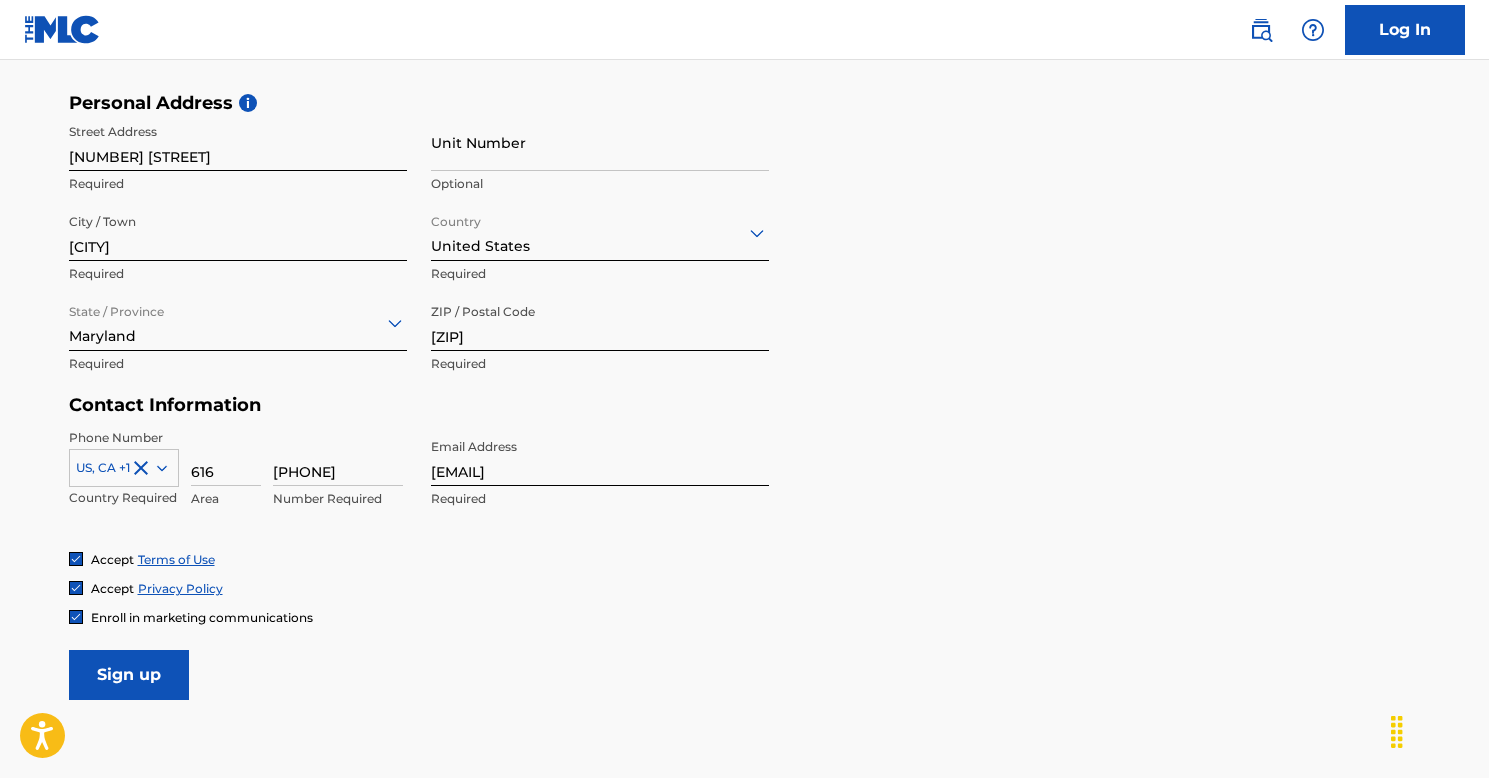 click on "Accept Terms of Use Accept Privacy Policy Enroll in marketing communications" at bounding box center (745, 588) 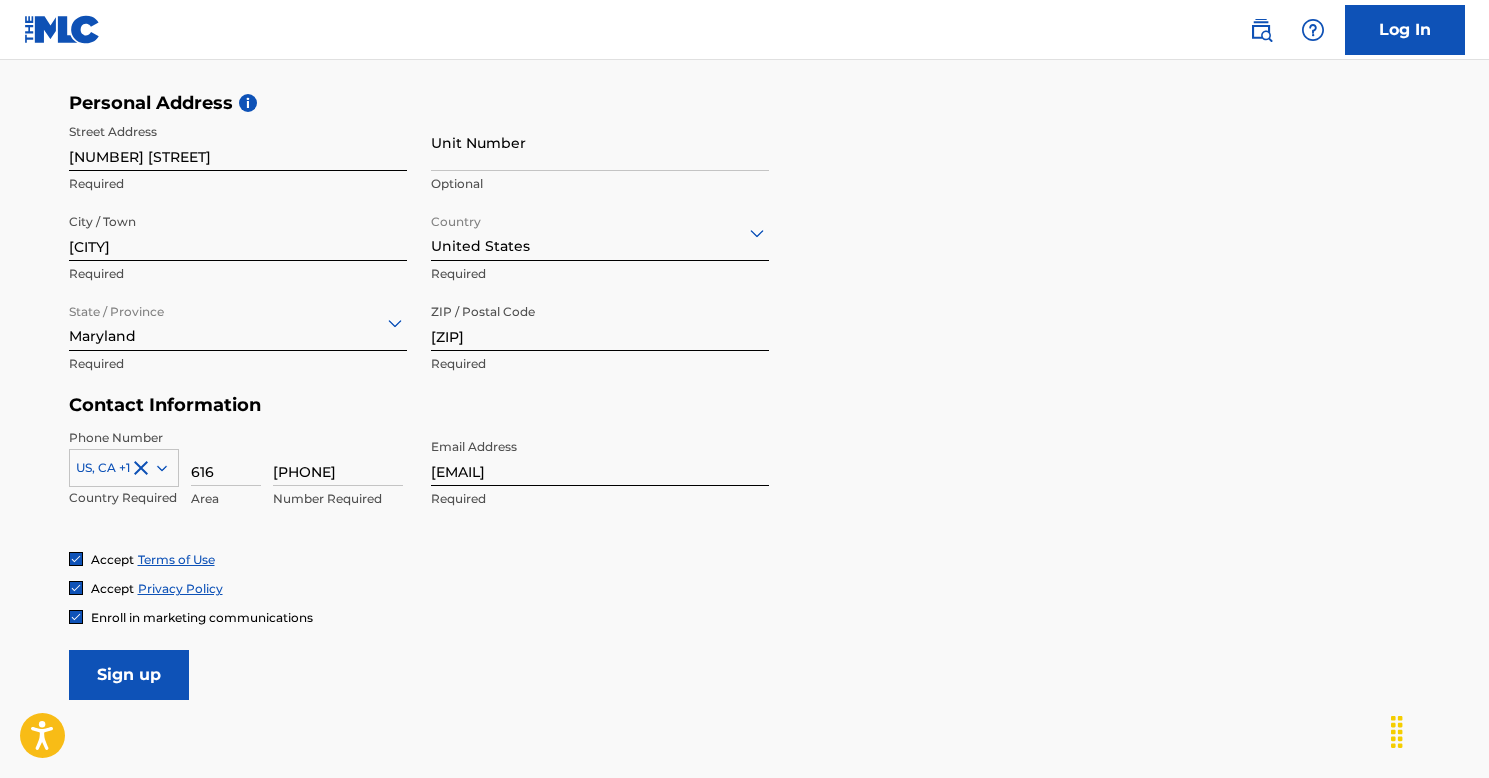 click on "Sign up" at bounding box center [129, 675] 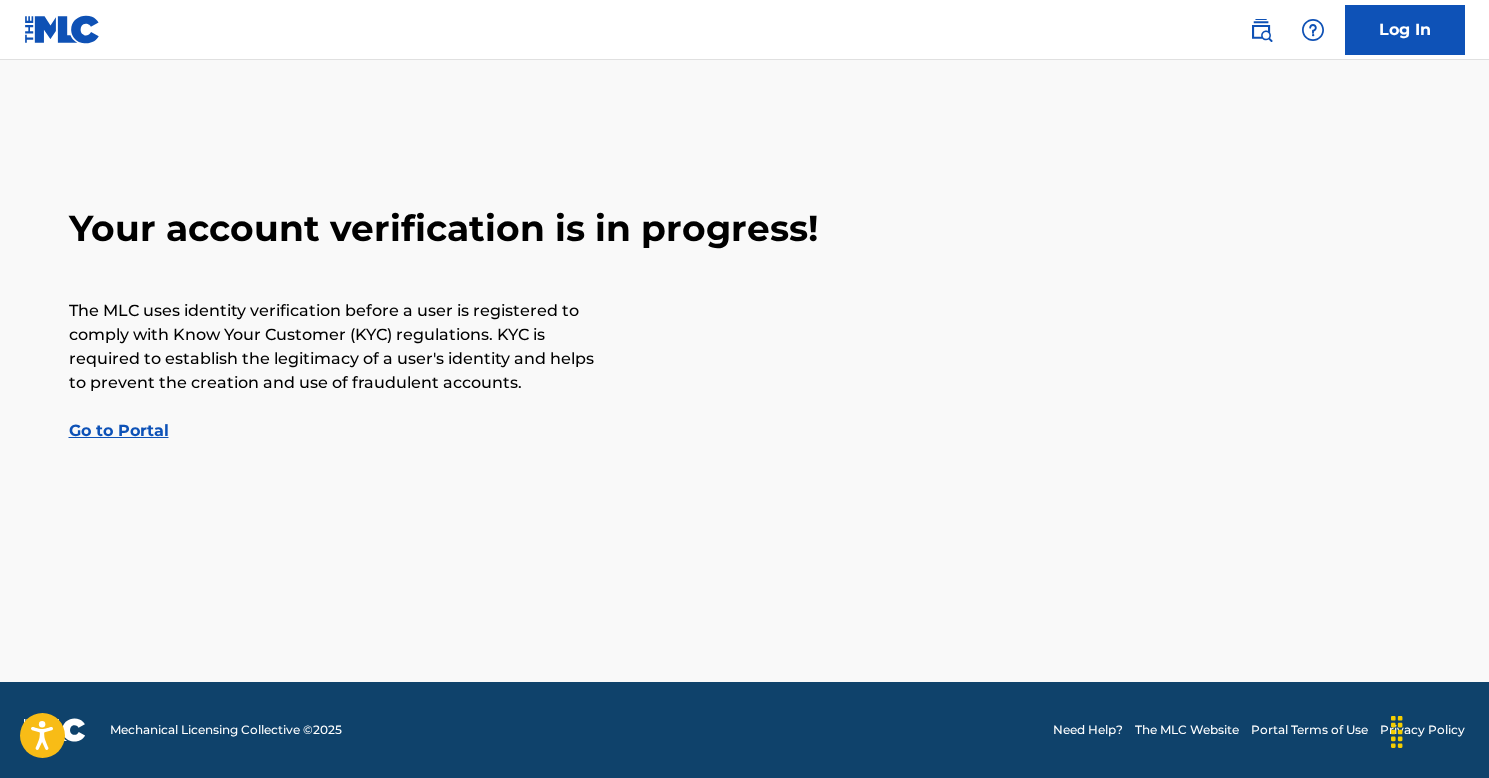 click on "Go to Portal" at bounding box center [119, 430] 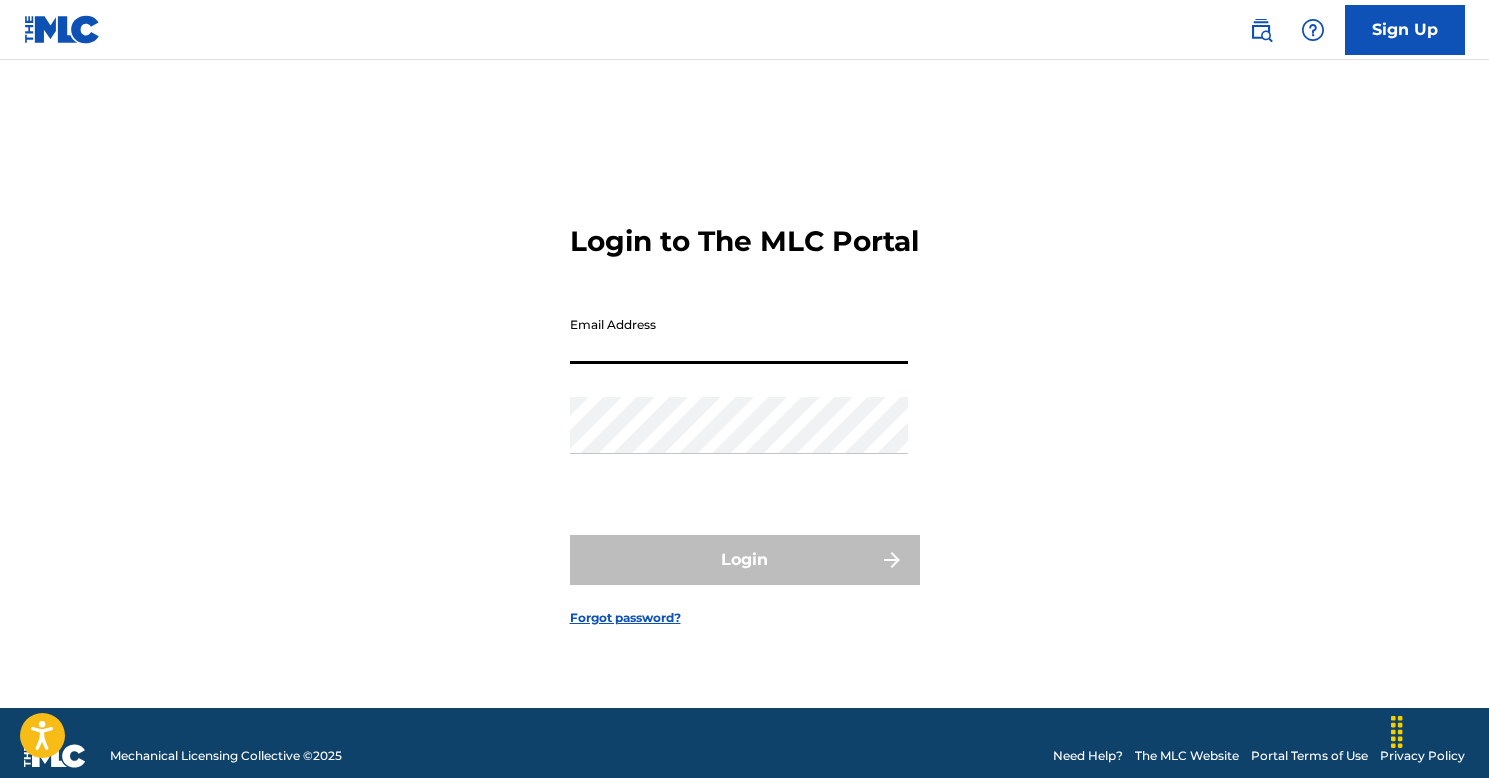 click on "Login to The MLC Portal Email Address Password Login Forgot password?" at bounding box center [745, 409] 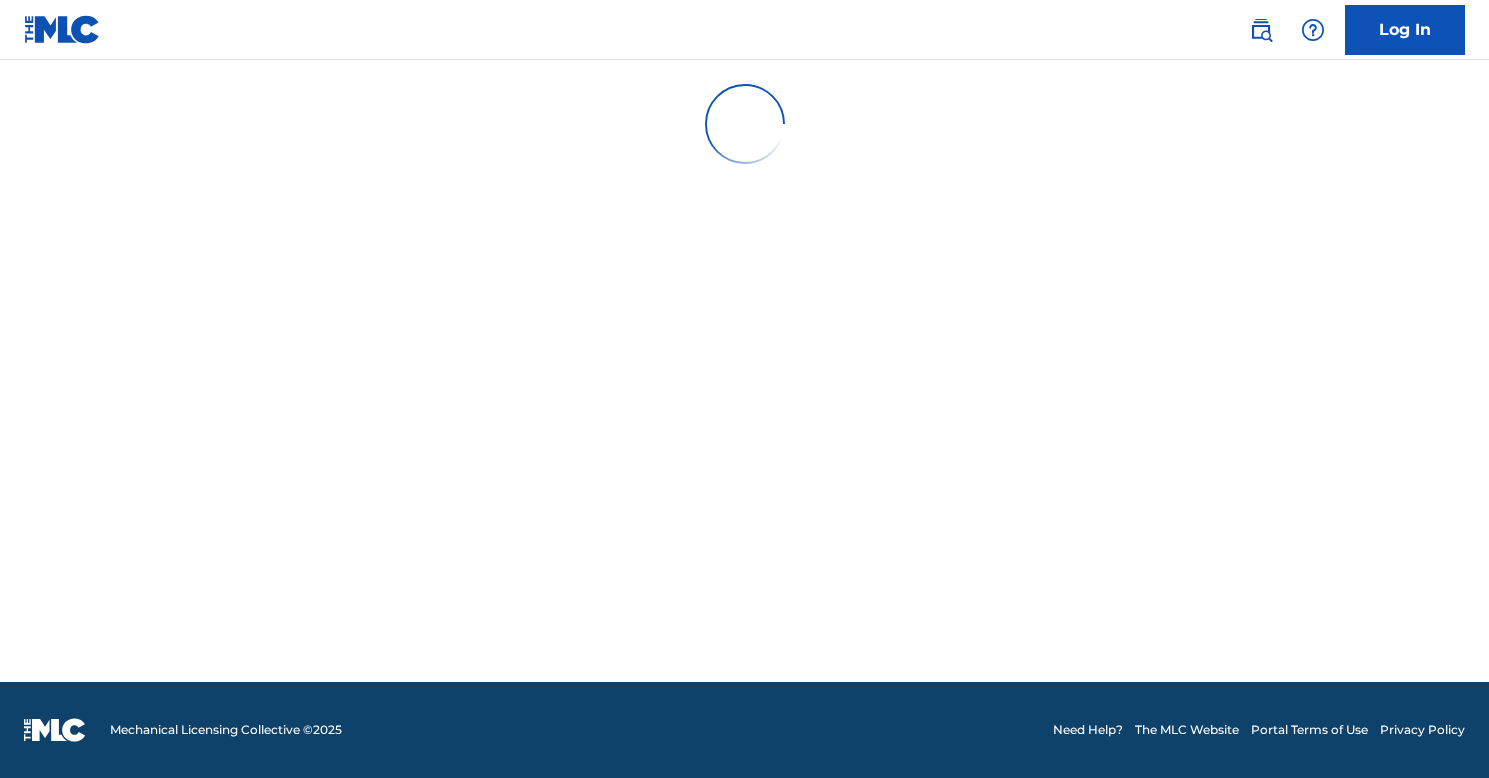 scroll, scrollTop: 0, scrollLeft: 0, axis: both 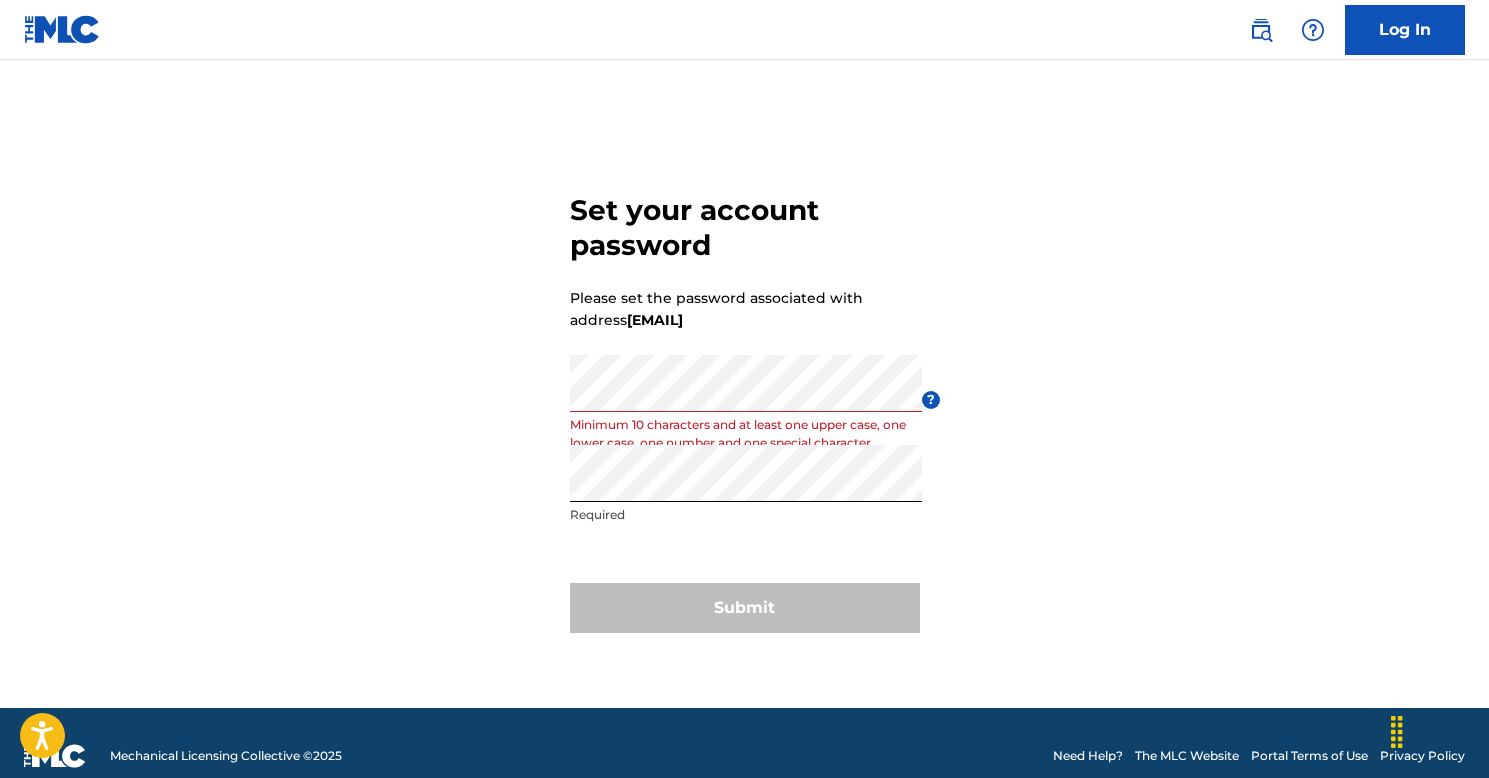 click on "Submit" at bounding box center (745, 608) 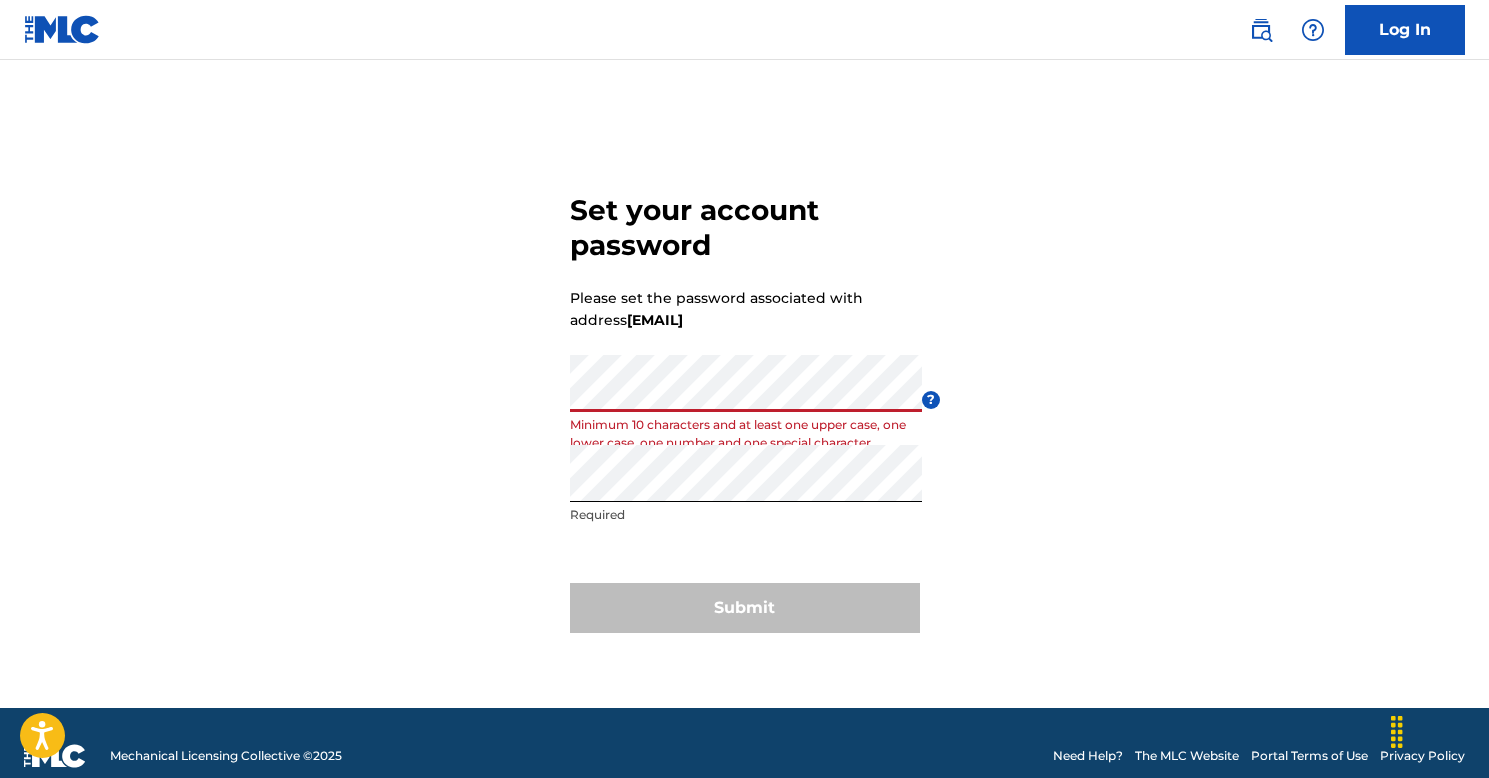 click on "Set your account password Please set the password associated with   address  mwdemull@gmail.com Password   Minimum 10 characters and at least one upper case, one lower case, one number and one special character ? Re enter password   Required Submit" at bounding box center [745, 409] 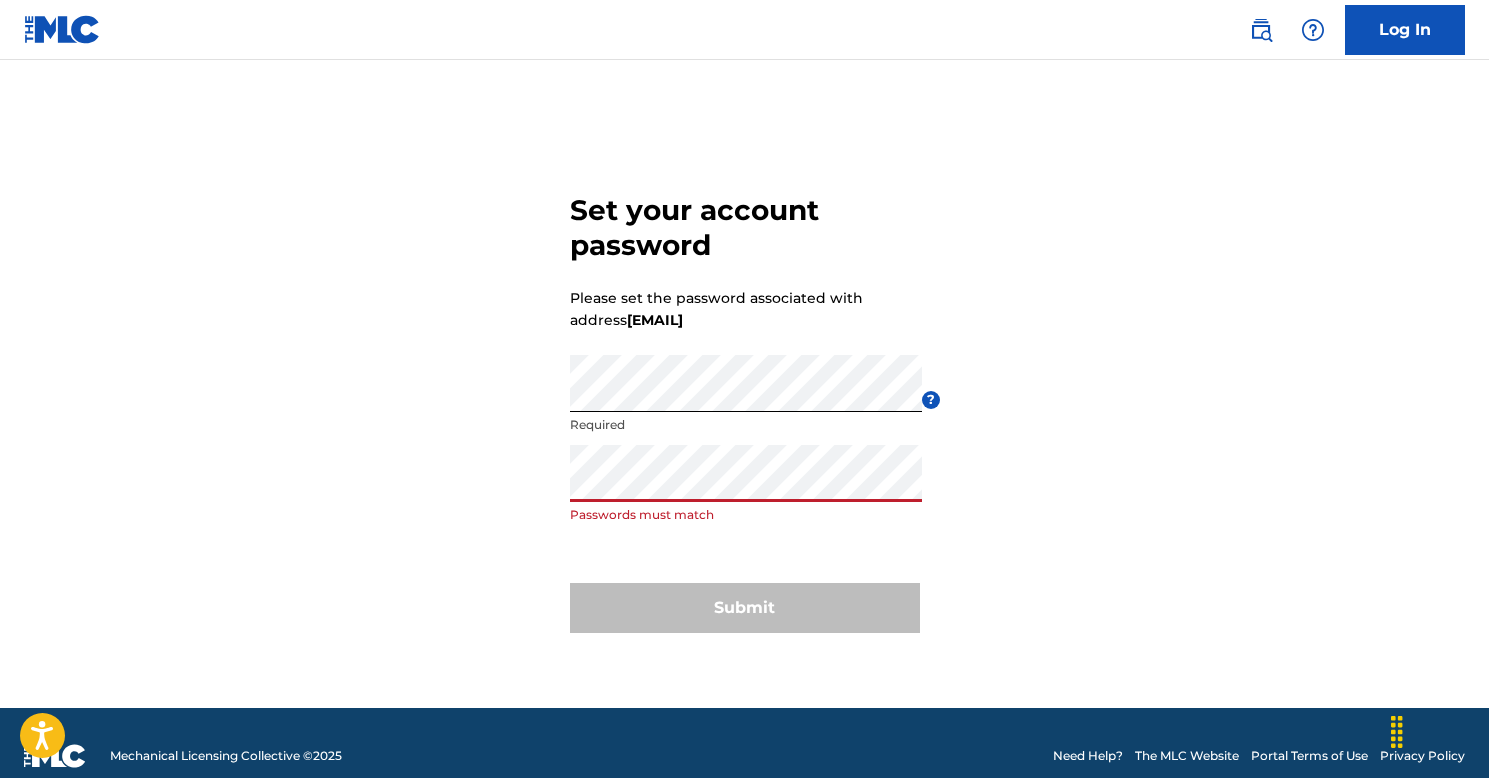 click on "Set your account password Please set the password associated with   address  mwdemull@gmail.com Password   Required ? Re enter password   Passwords must match Submit" at bounding box center [745, 409] 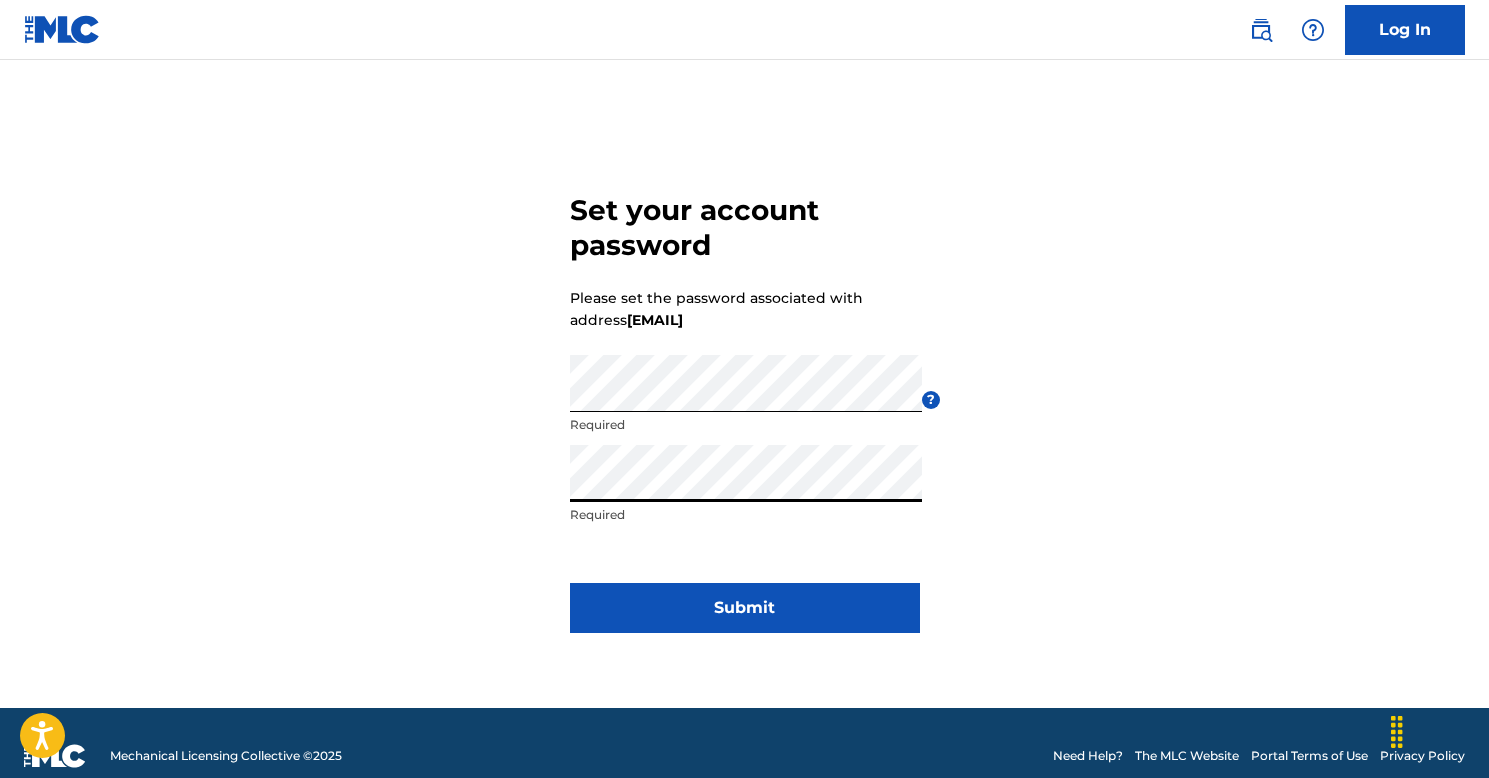 click on "Submit" at bounding box center (745, 608) 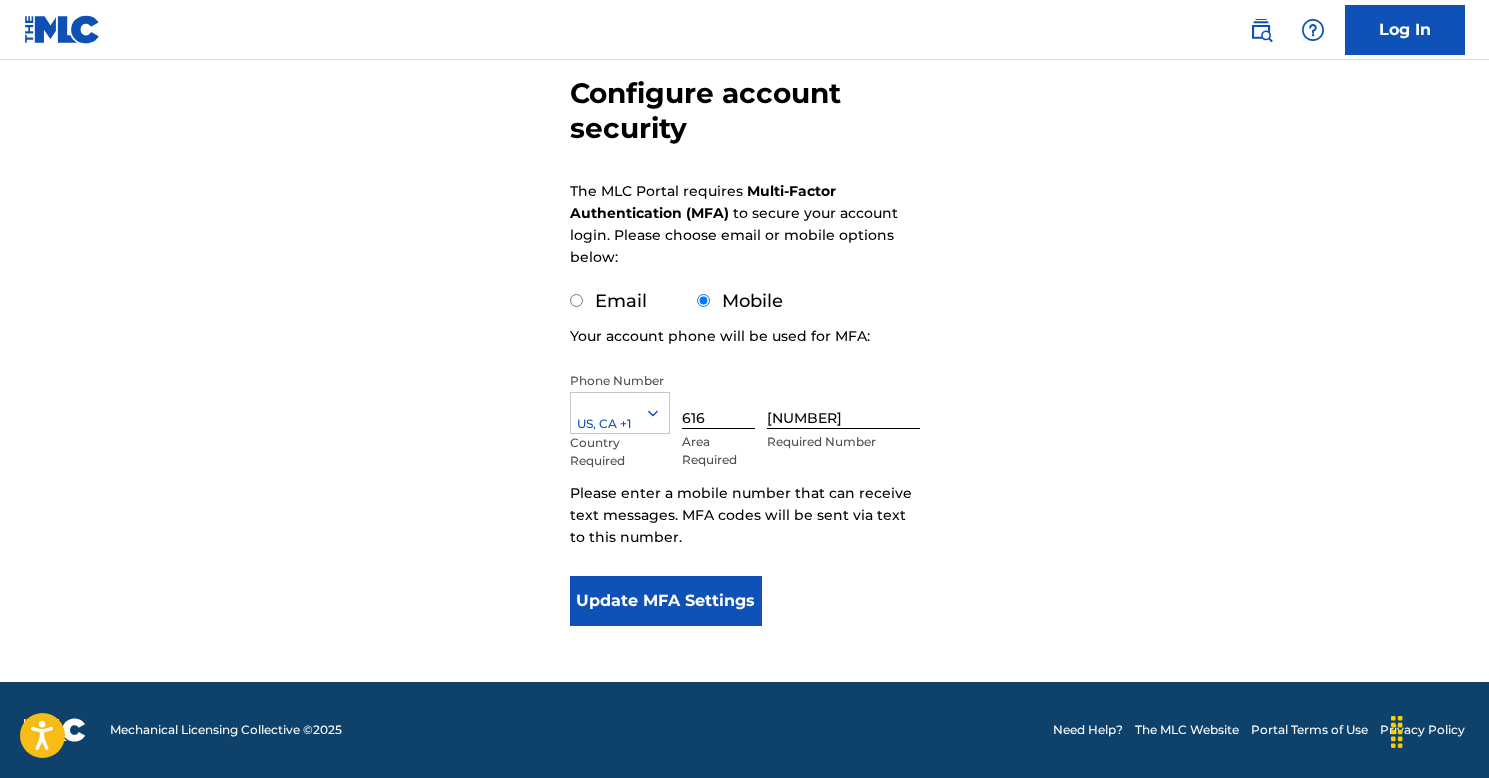 scroll, scrollTop: 184, scrollLeft: 0, axis: vertical 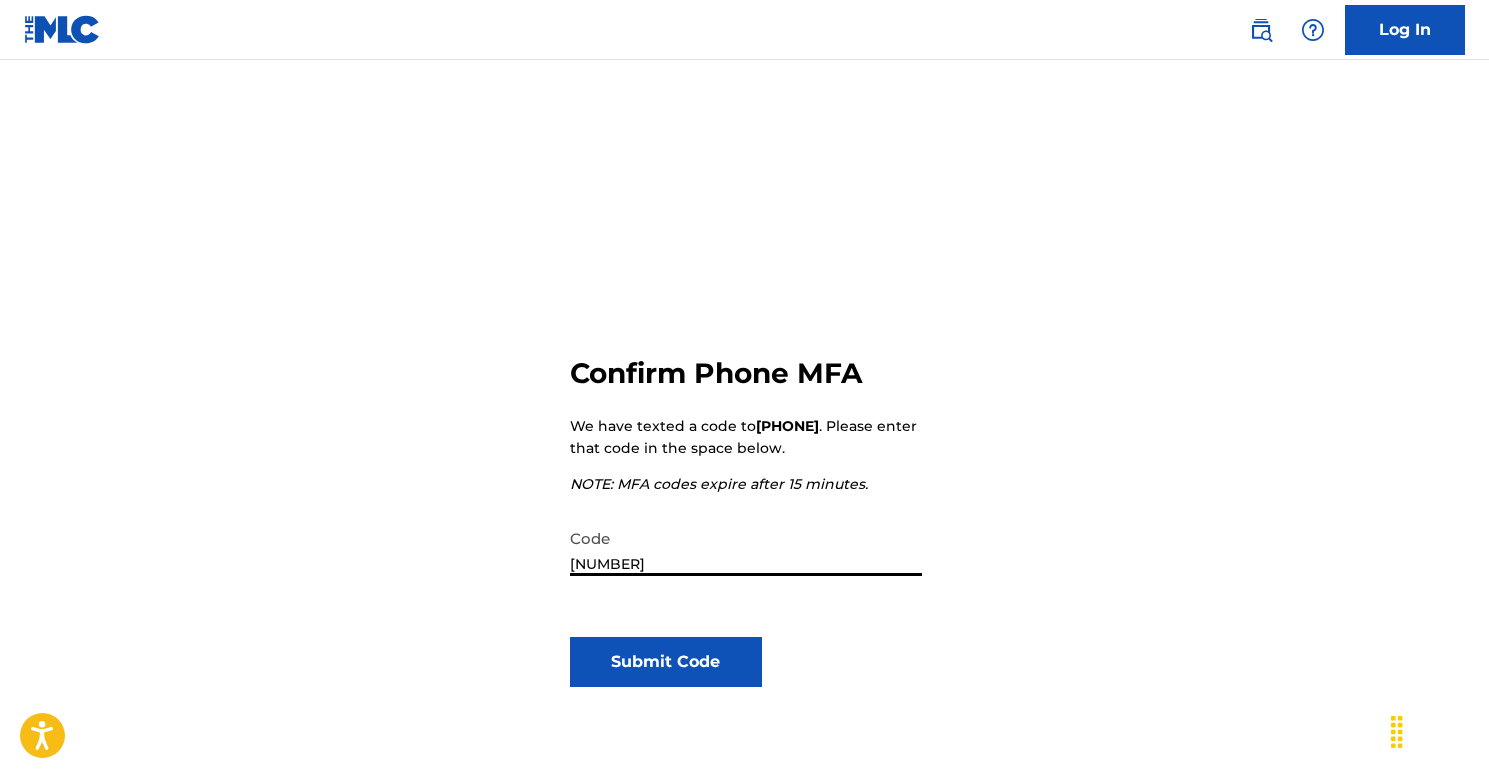 type on "862683" 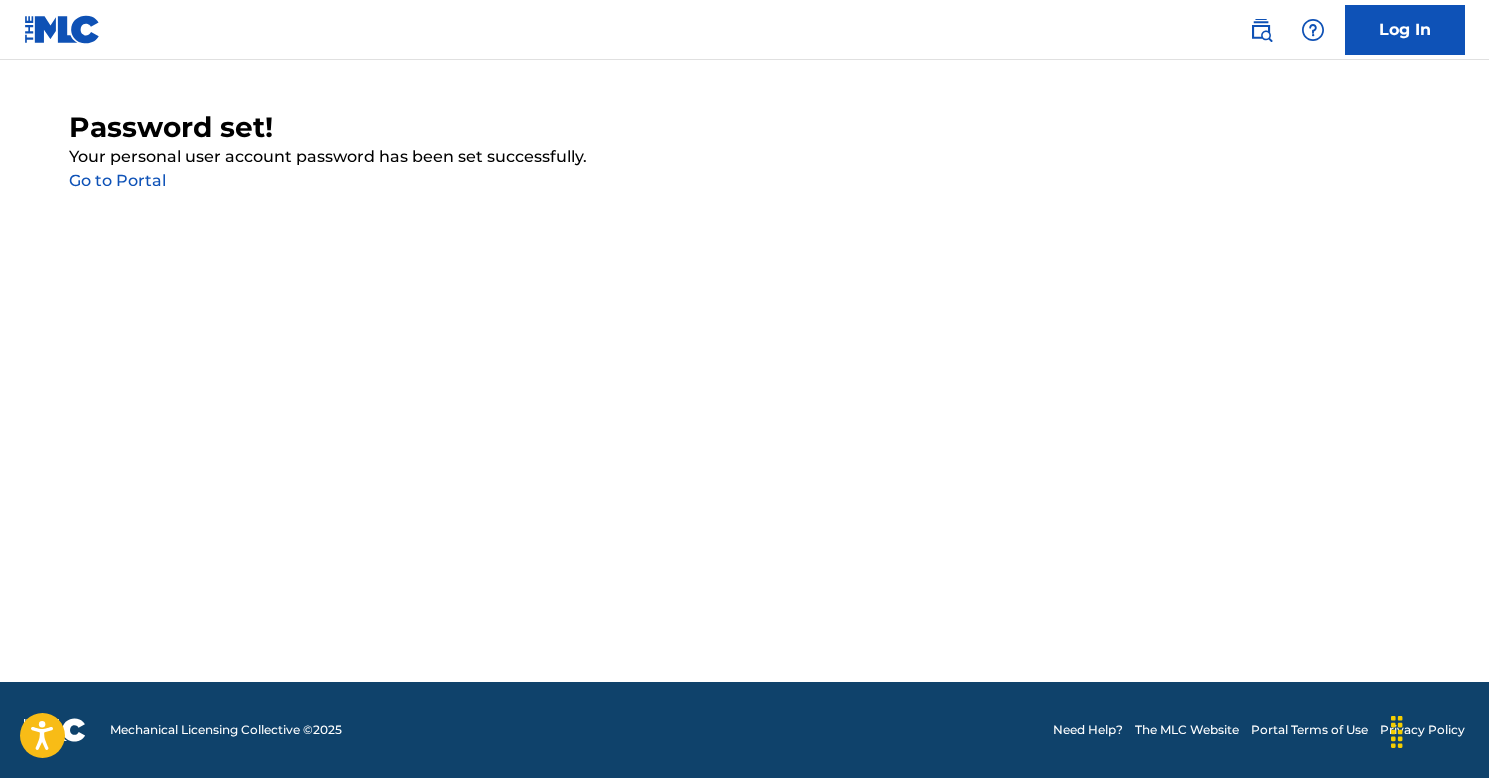 click on "Go to Portal" at bounding box center (117, 180) 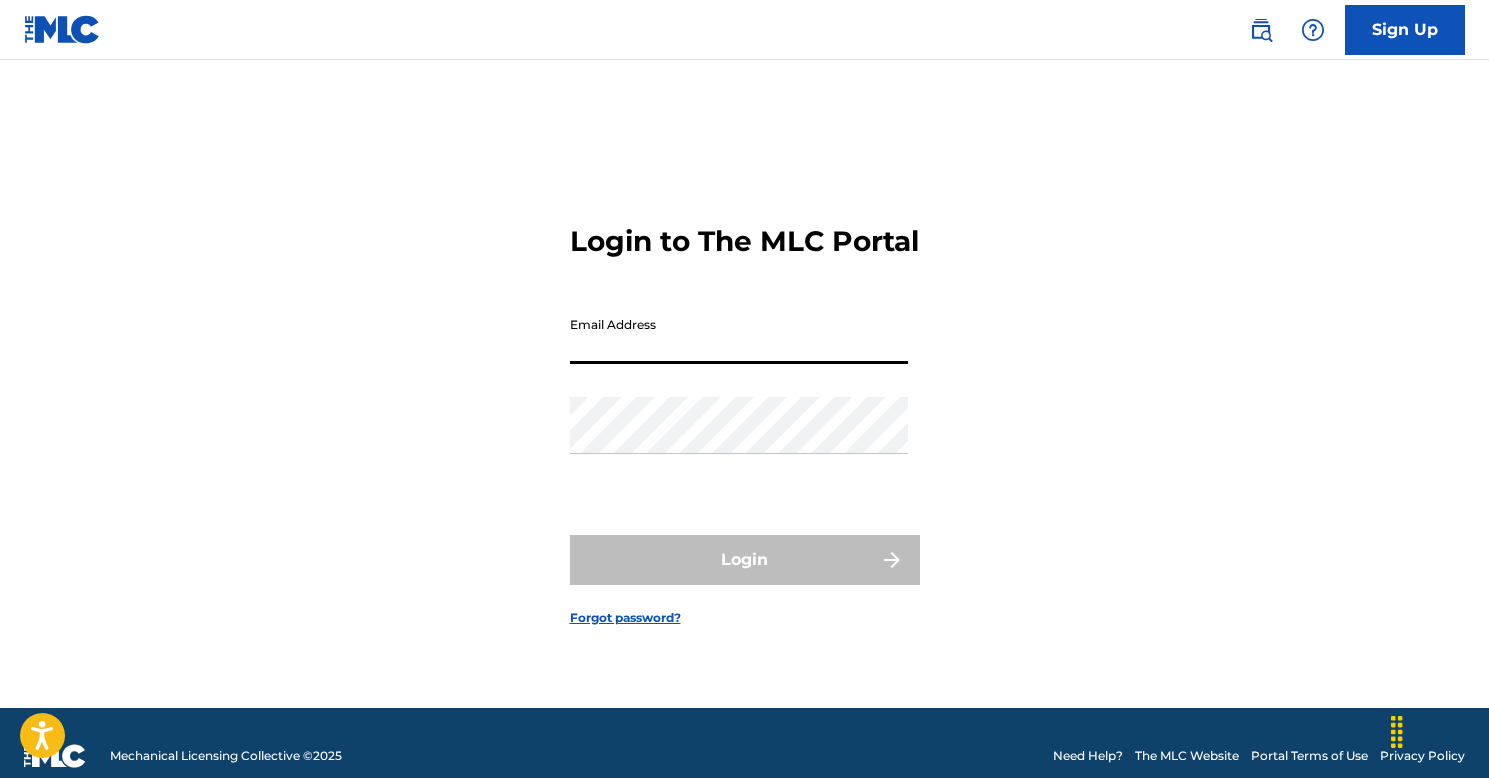type on "[EMAIL]" 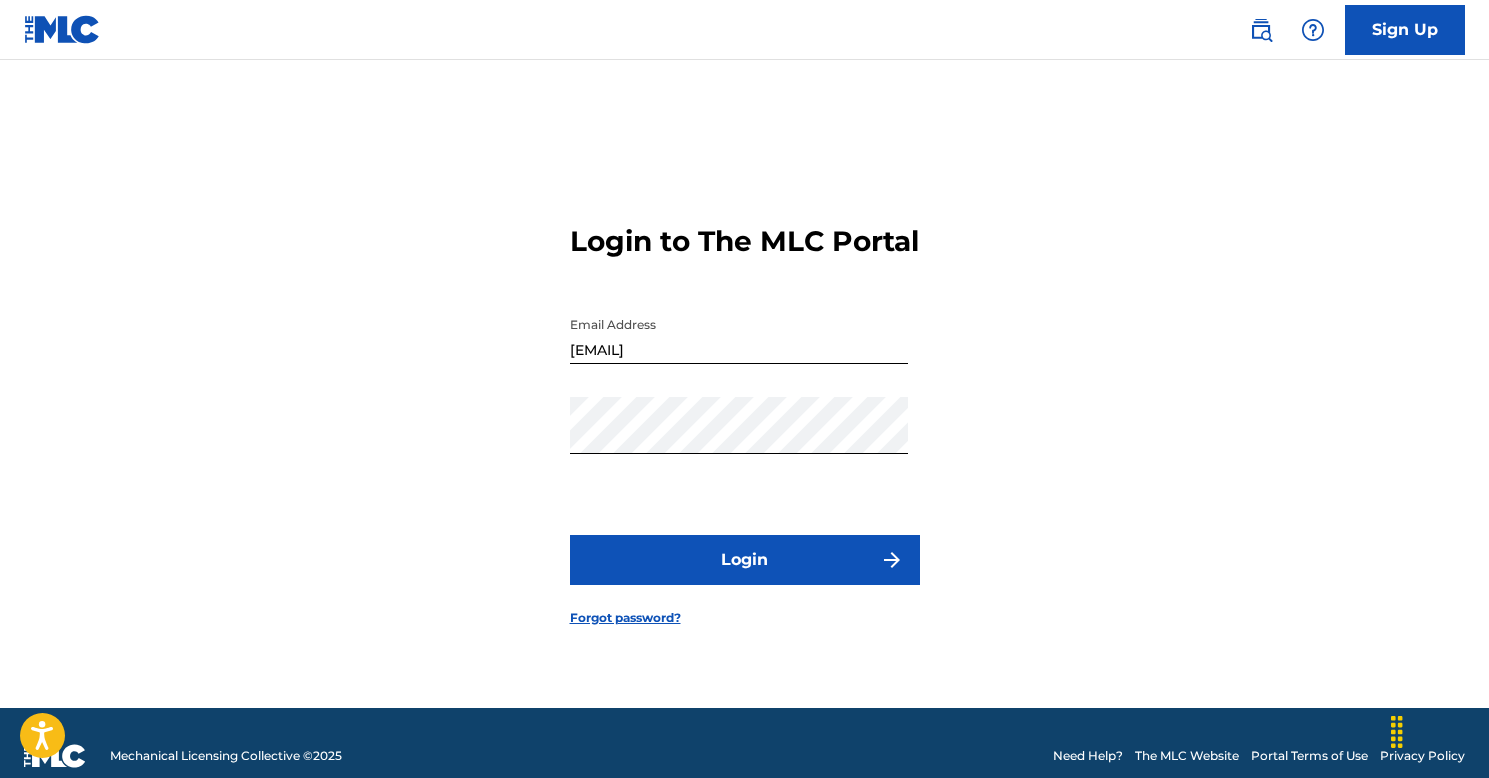click on "Login" at bounding box center (745, 560) 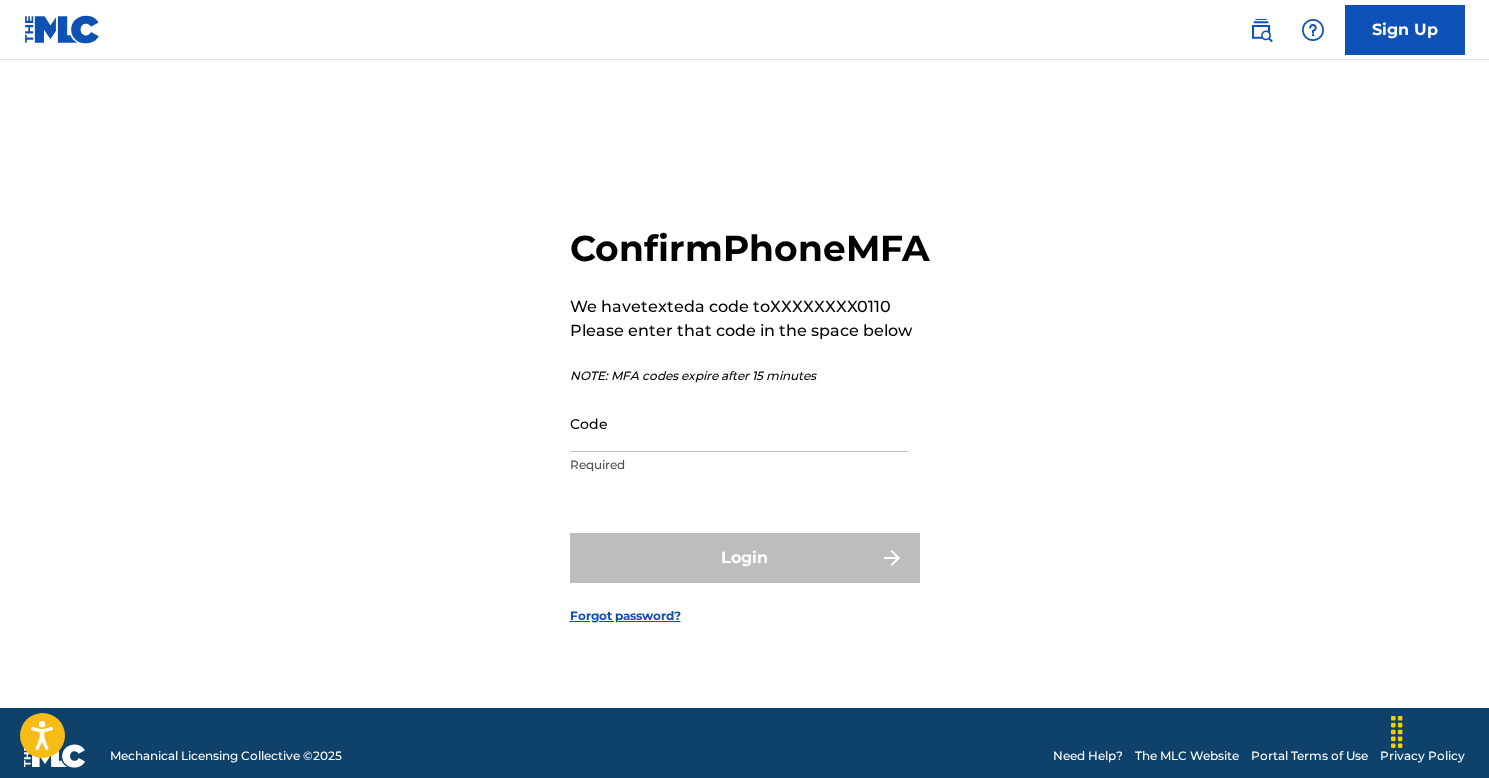 click on "Code" at bounding box center (739, 423) 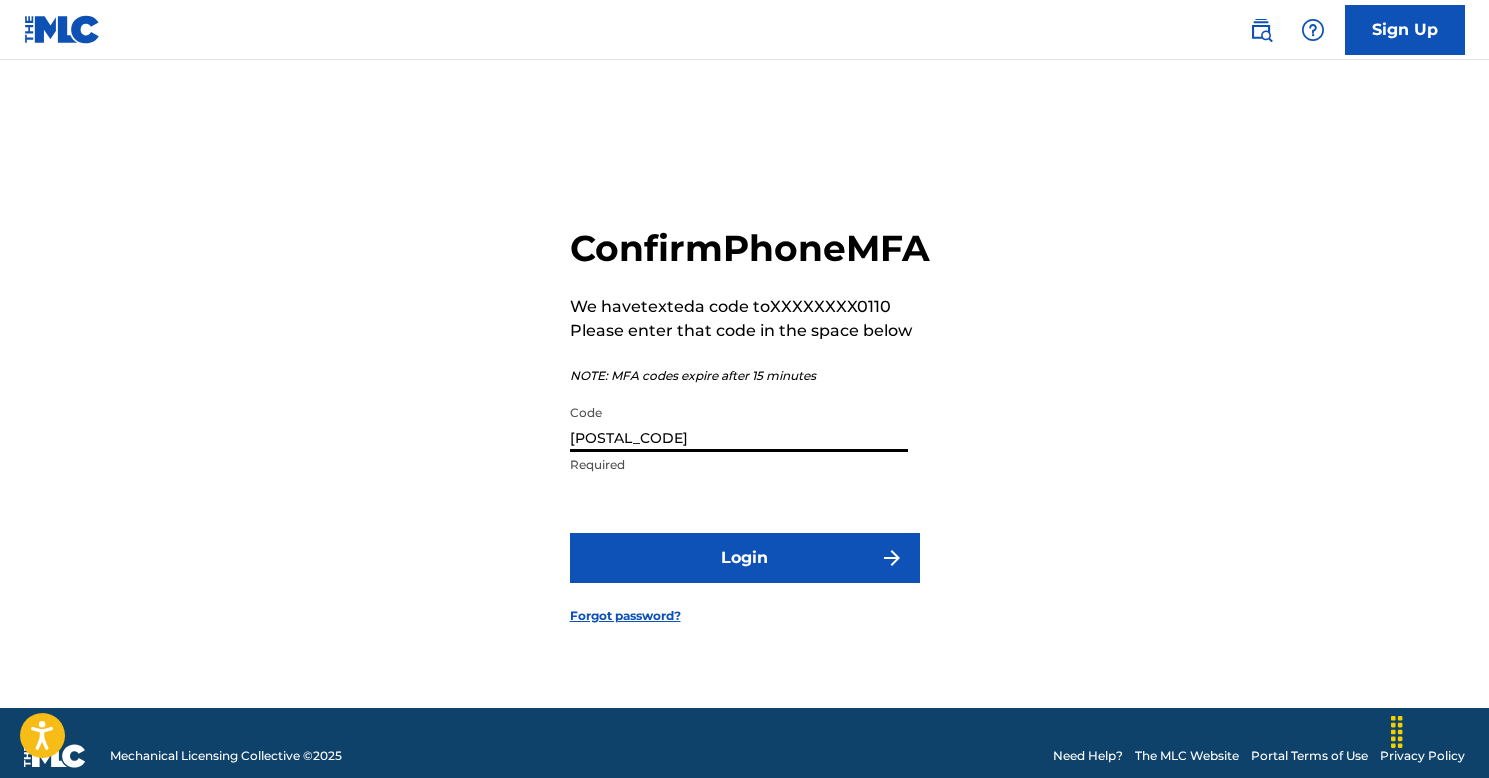 type on "920356" 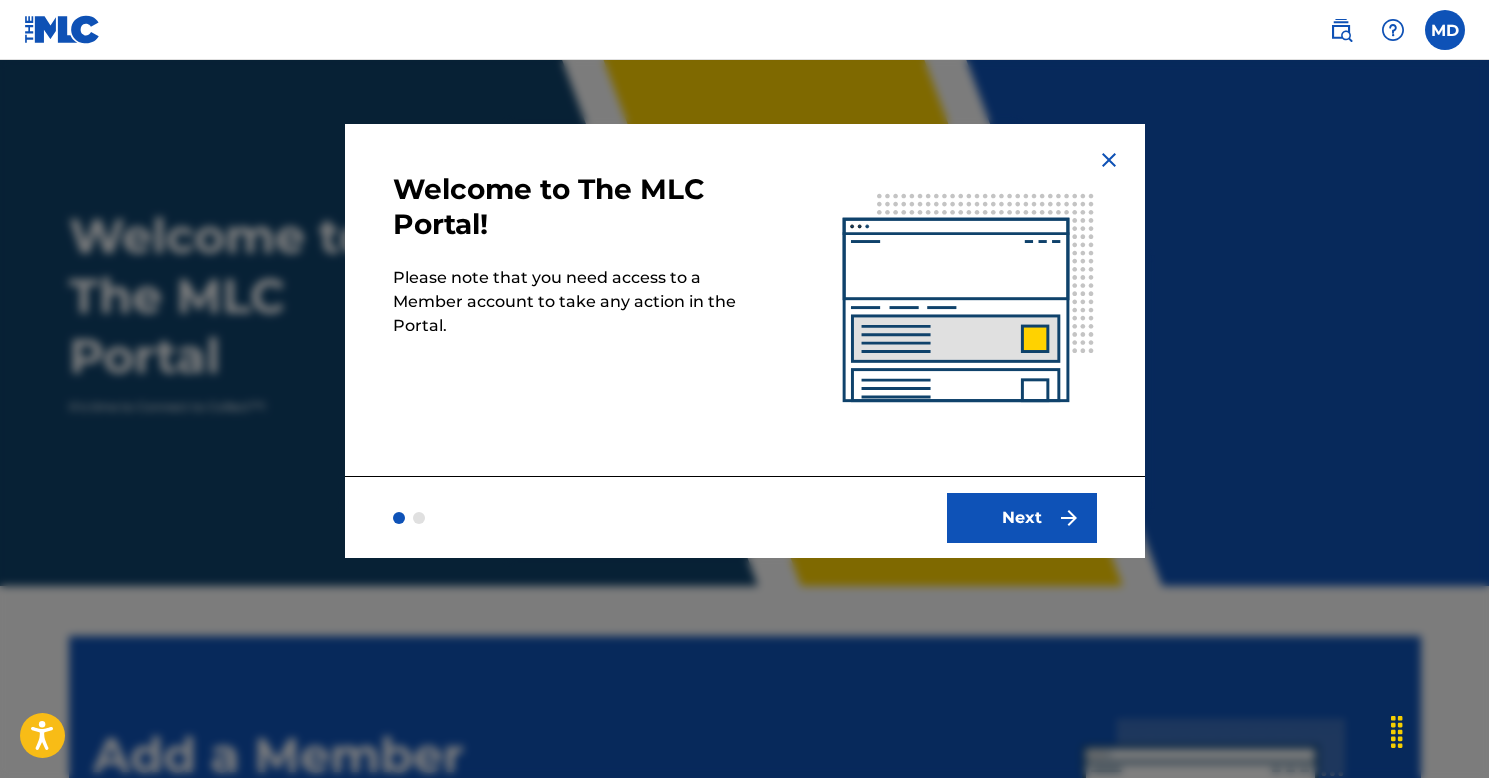 scroll, scrollTop: 0, scrollLeft: 0, axis: both 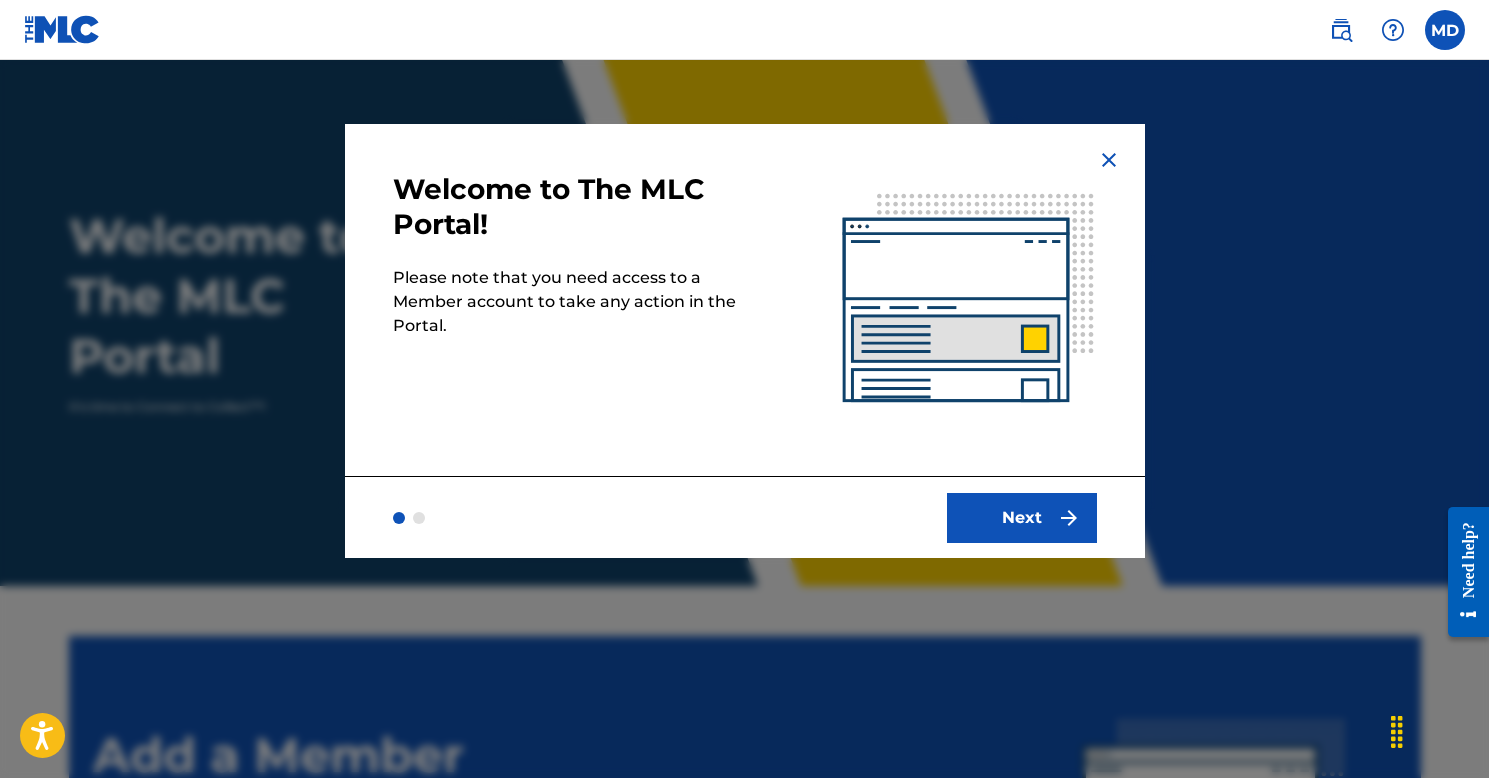 click on "Next" at bounding box center (1022, 518) 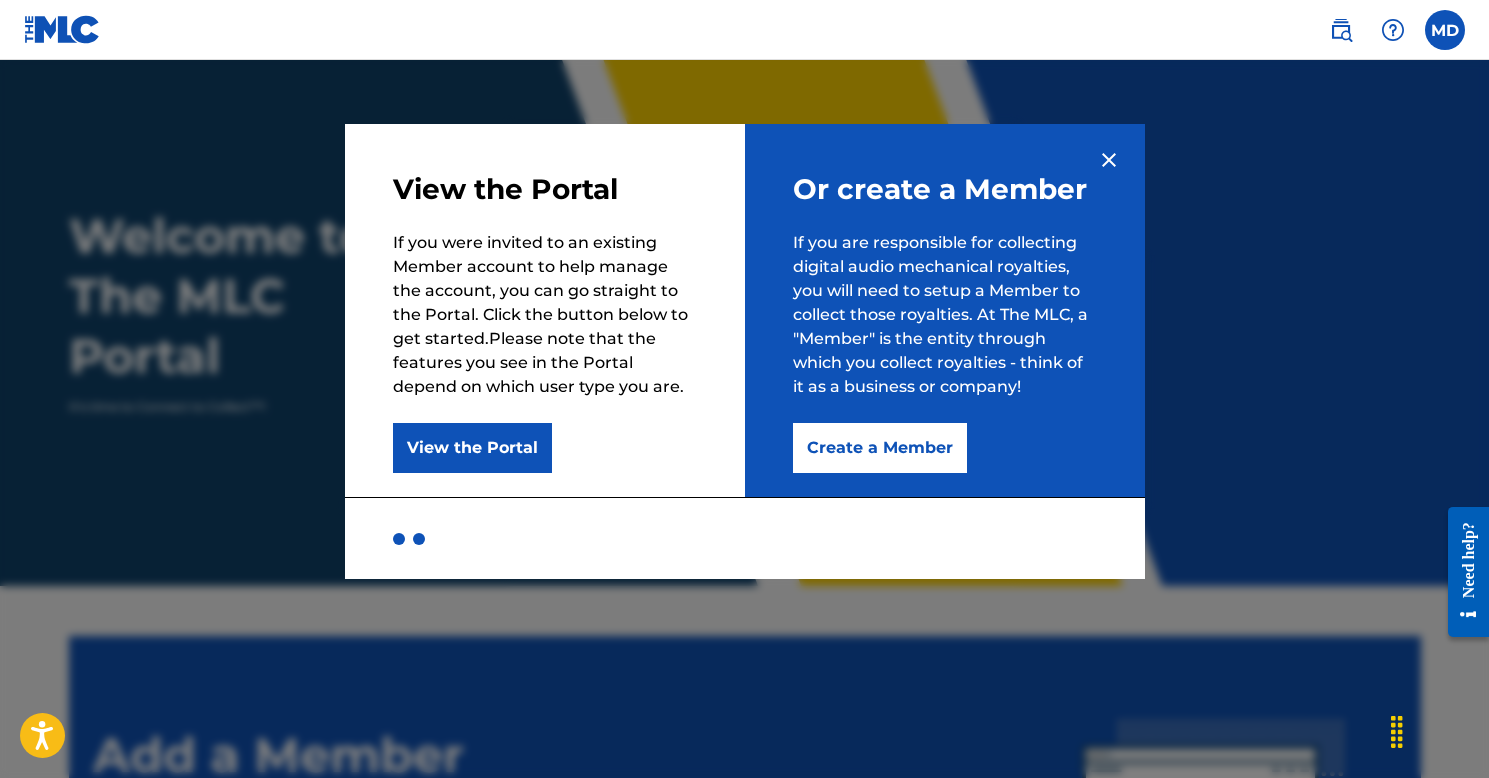 click on "Create a Member" at bounding box center [880, 448] 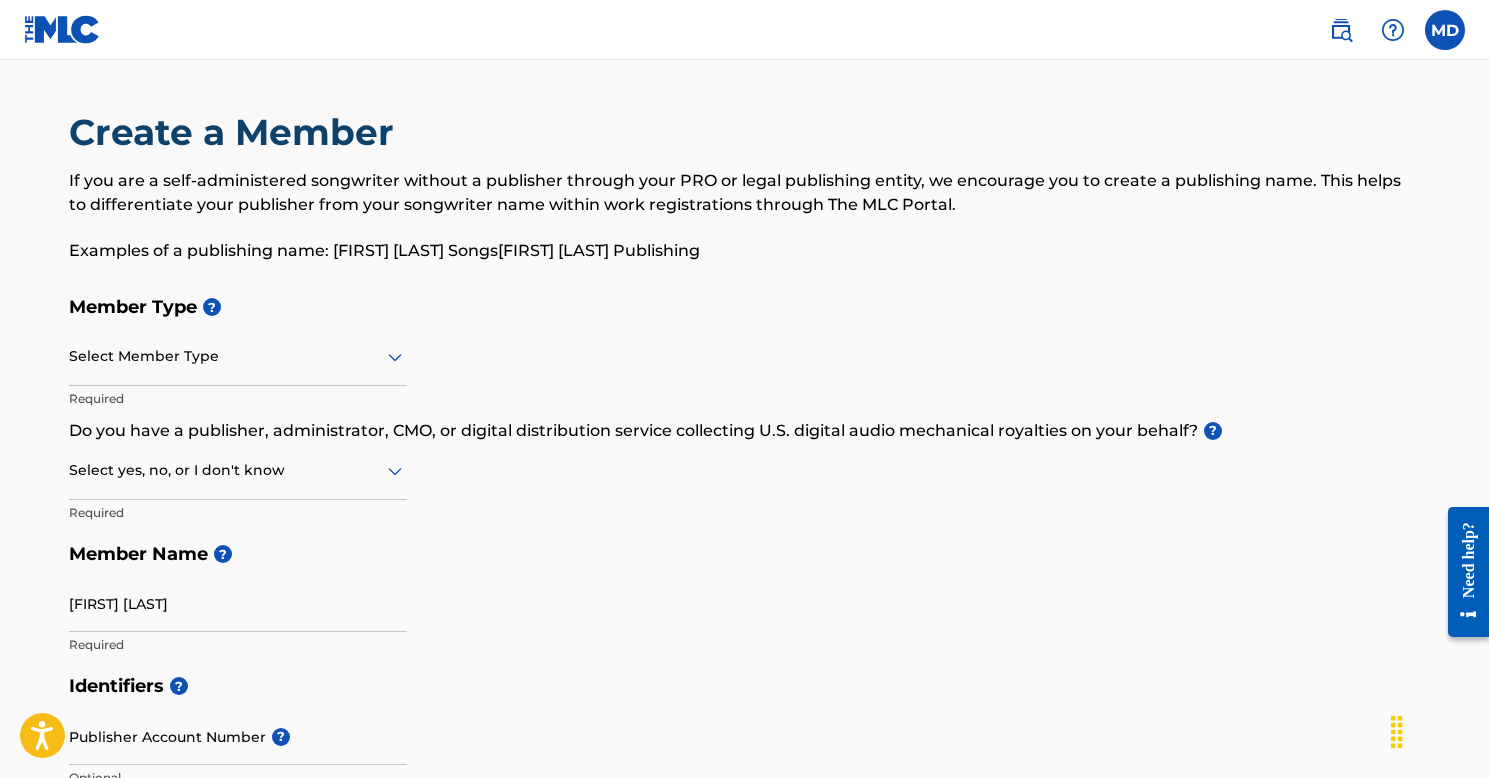 click on "Select Member Type" at bounding box center [238, 357] 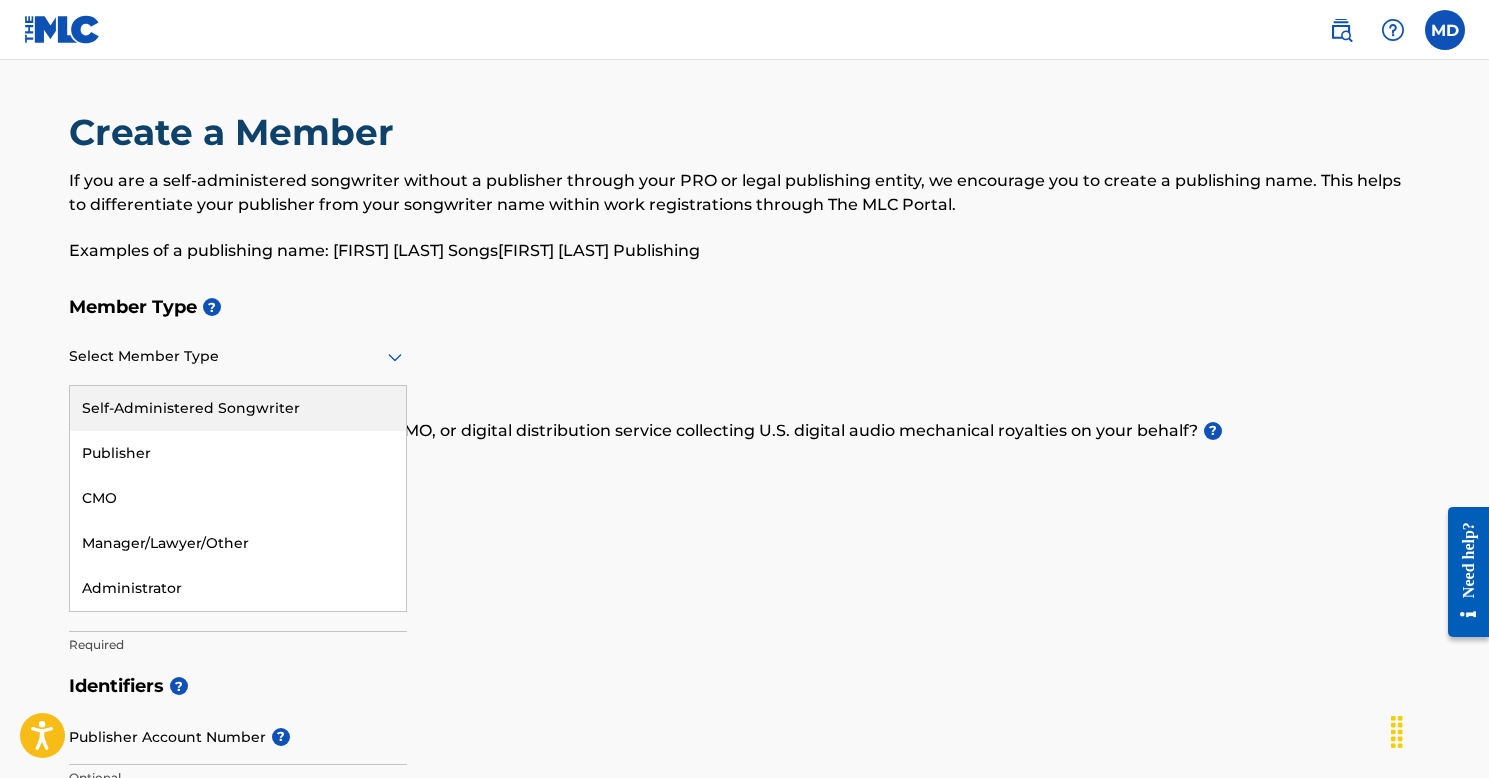 click on "Self-Administered Songwriter" at bounding box center [238, 408] 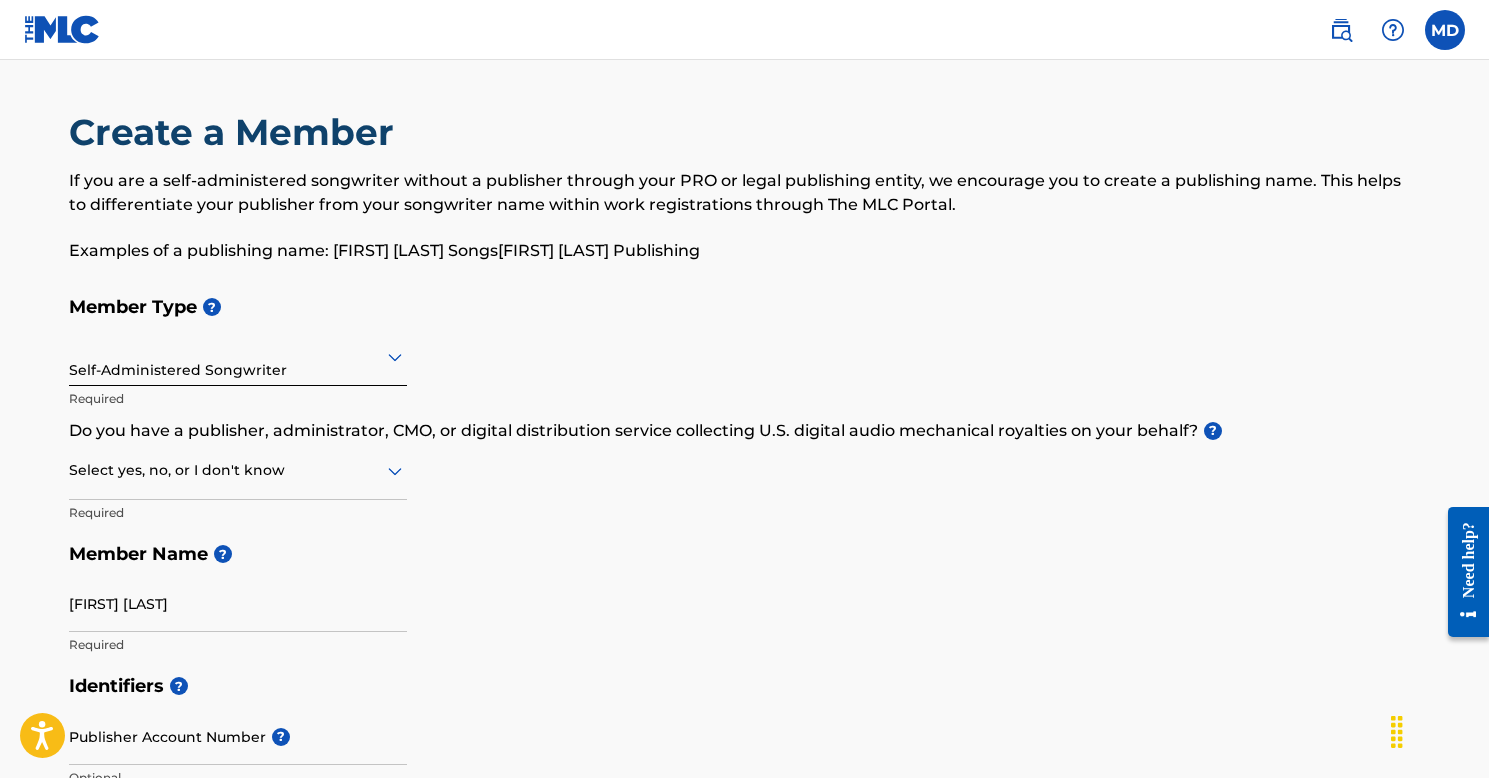 click at bounding box center (238, 470) 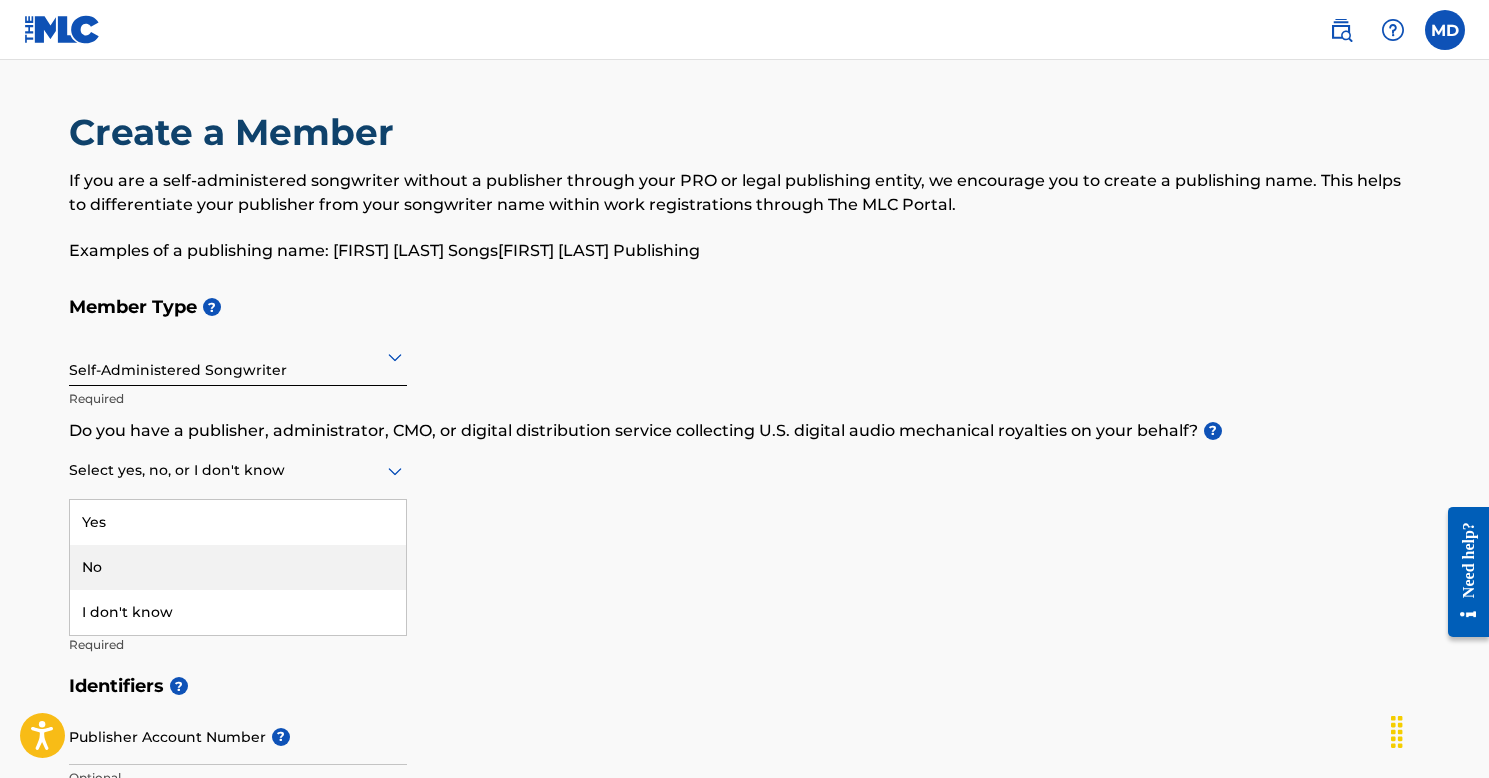 click on "No" at bounding box center [238, 567] 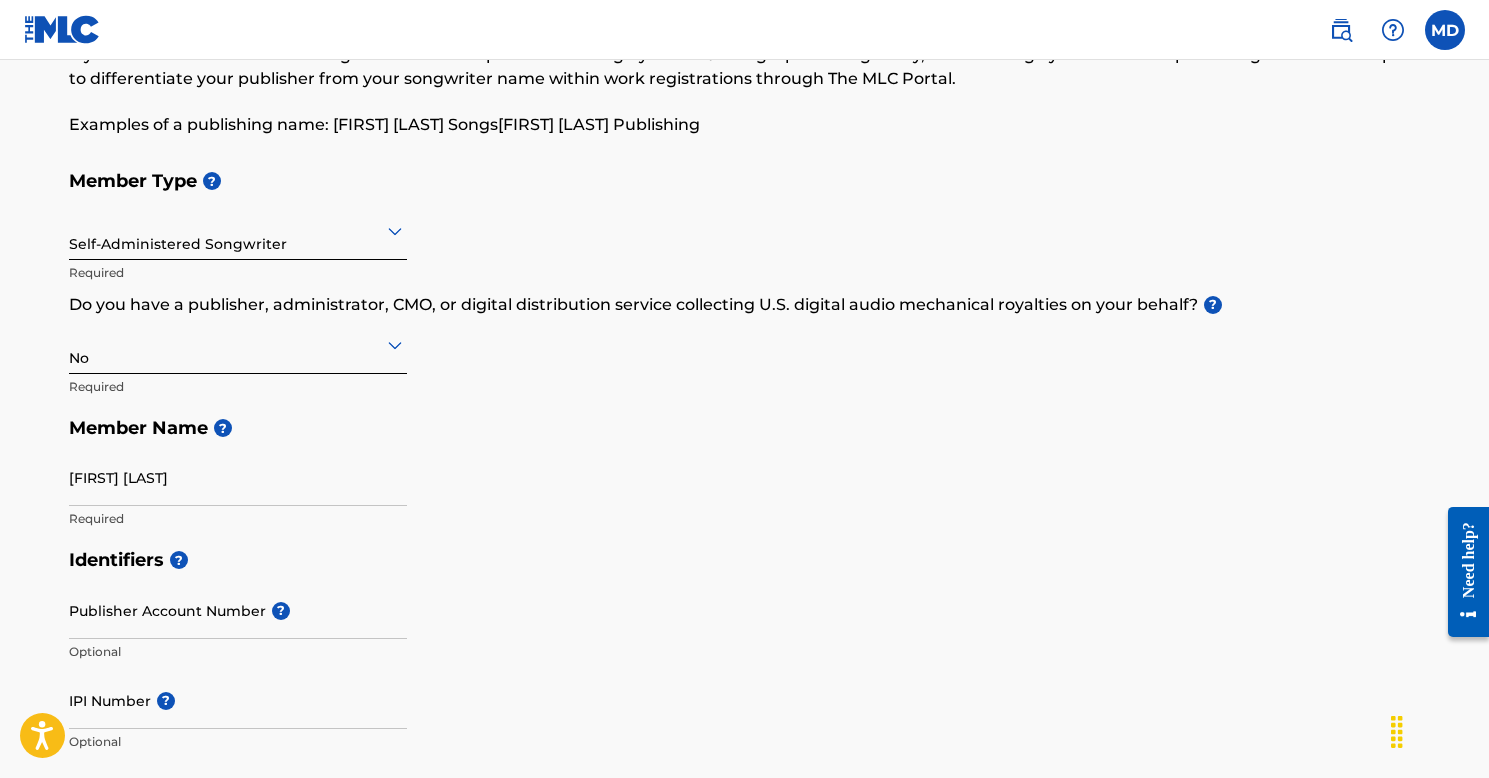 scroll, scrollTop: 178, scrollLeft: 0, axis: vertical 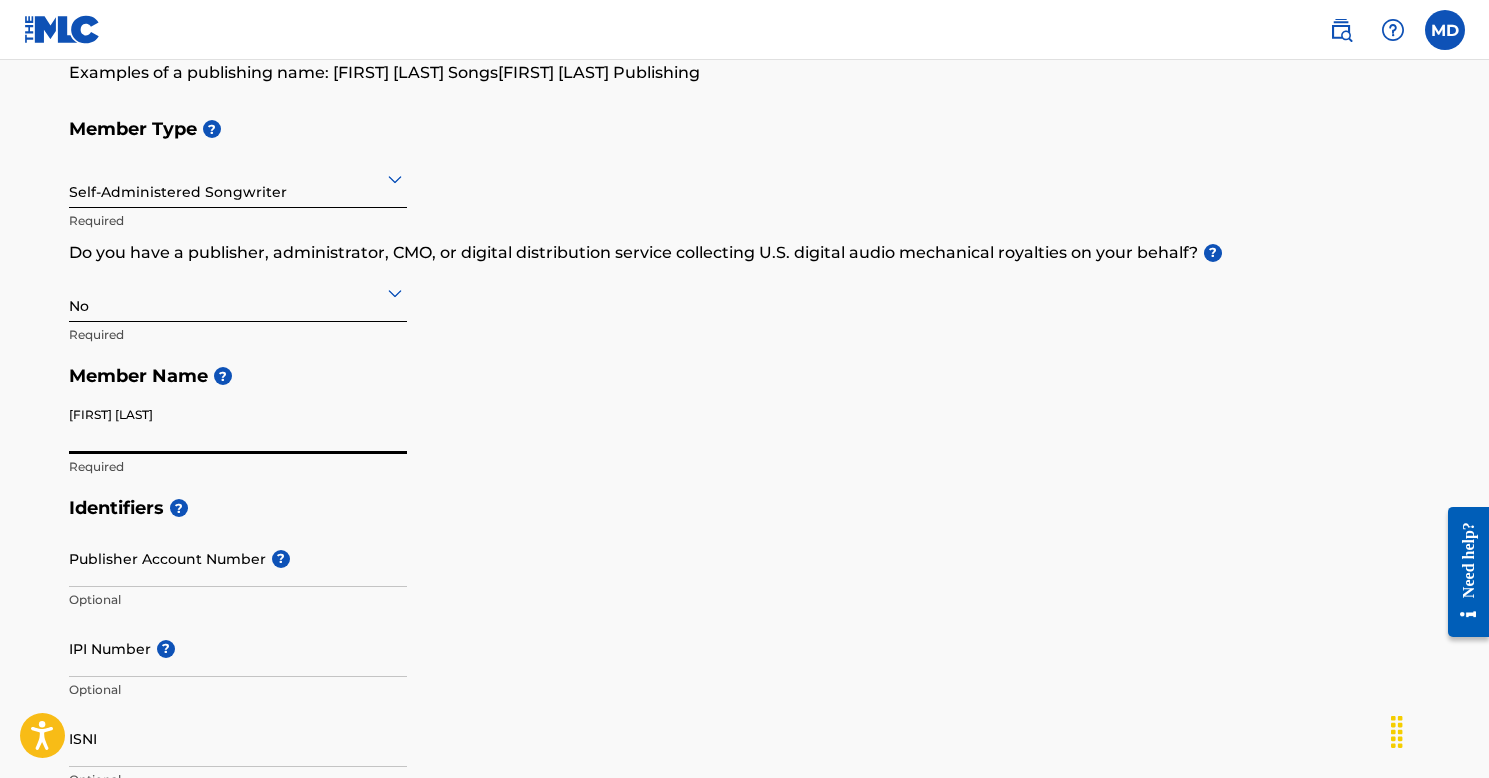 click on "Publisher Account Number ?" at bounding box center (238, 558) 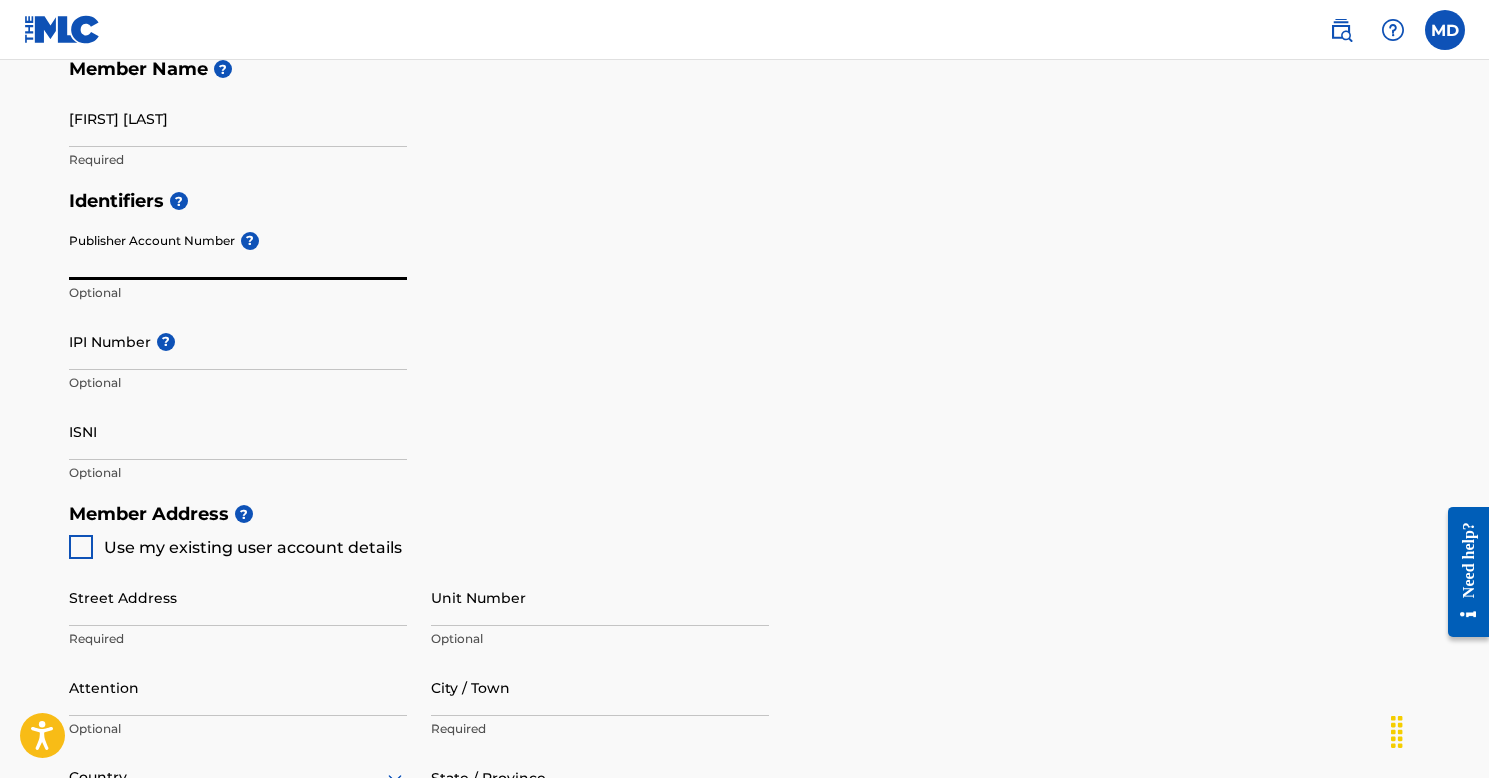 scroll, scrollTop: 525, scrollLeft: 0, axis: vertical 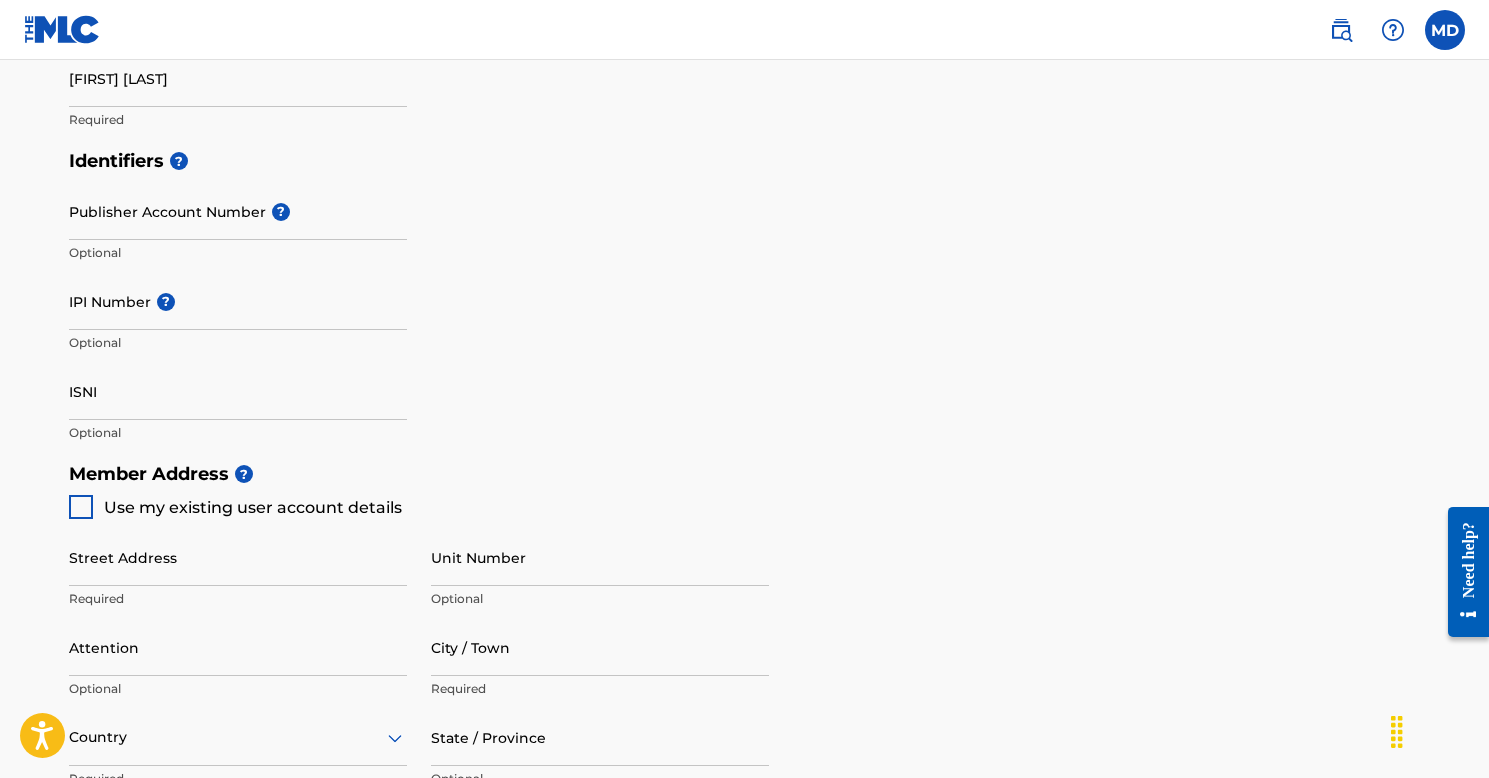 click at bounding box center [81, 507] 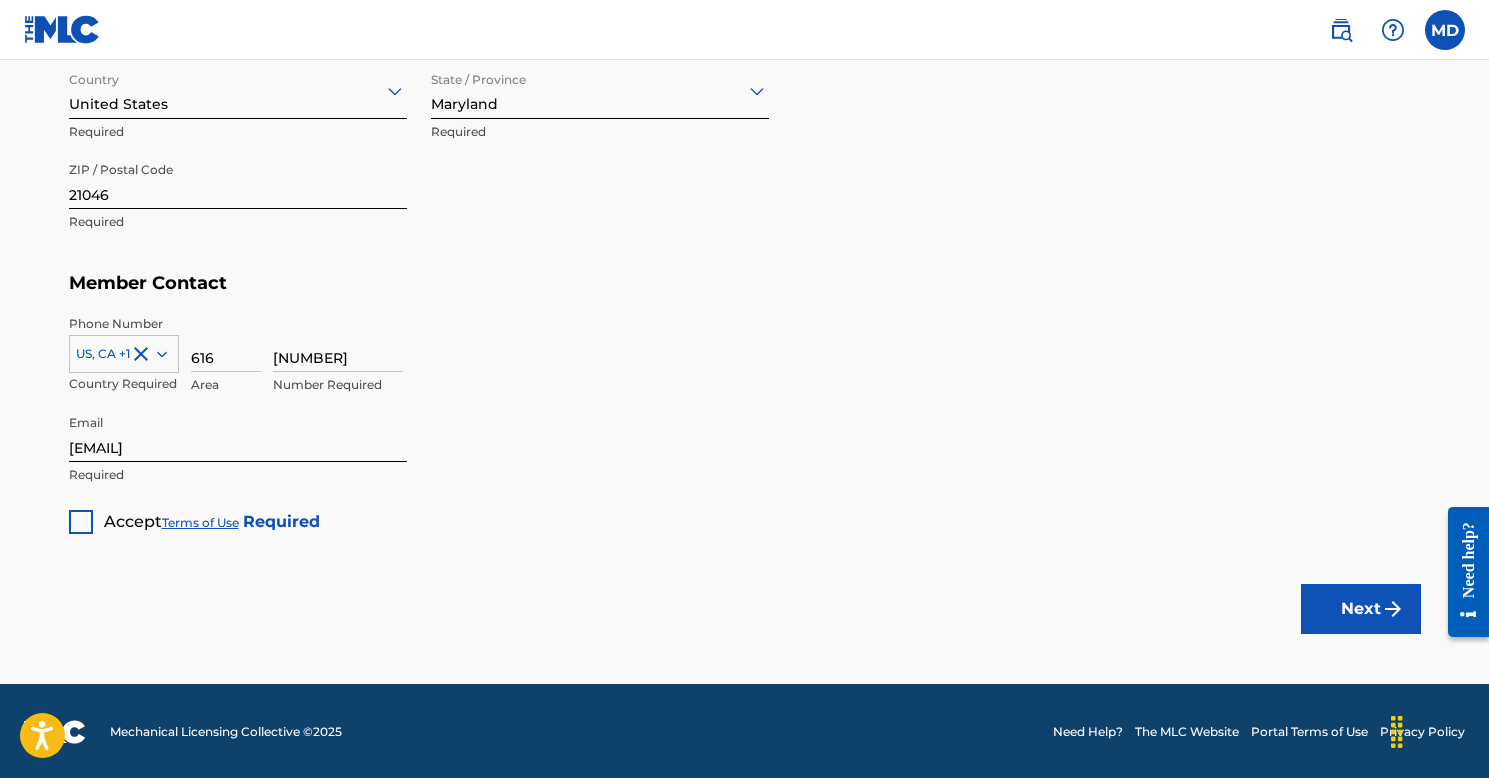 scroll, scrollTop: 1171, scrollLeft: 0, axis: vertical 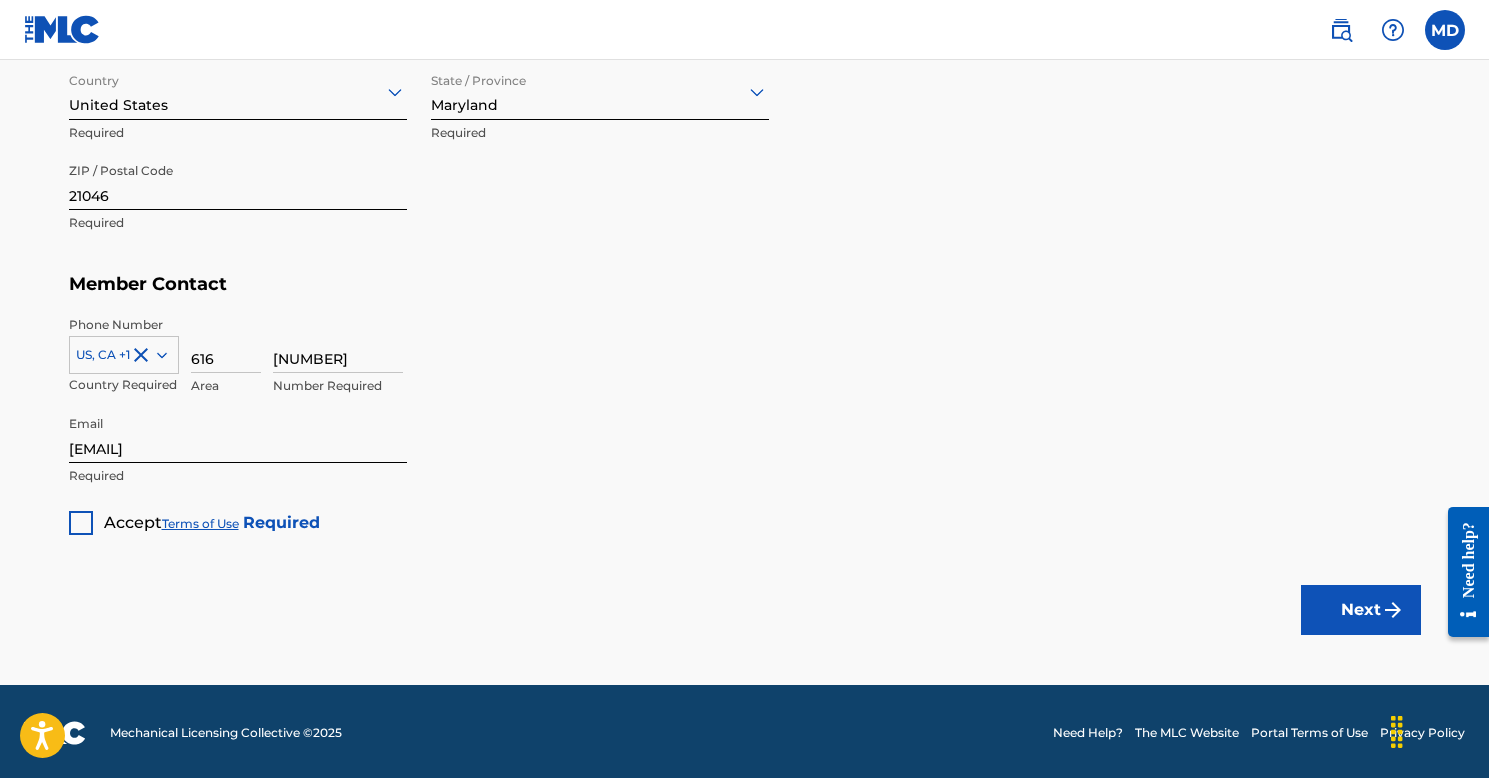 click at bounding box center (81, 523) 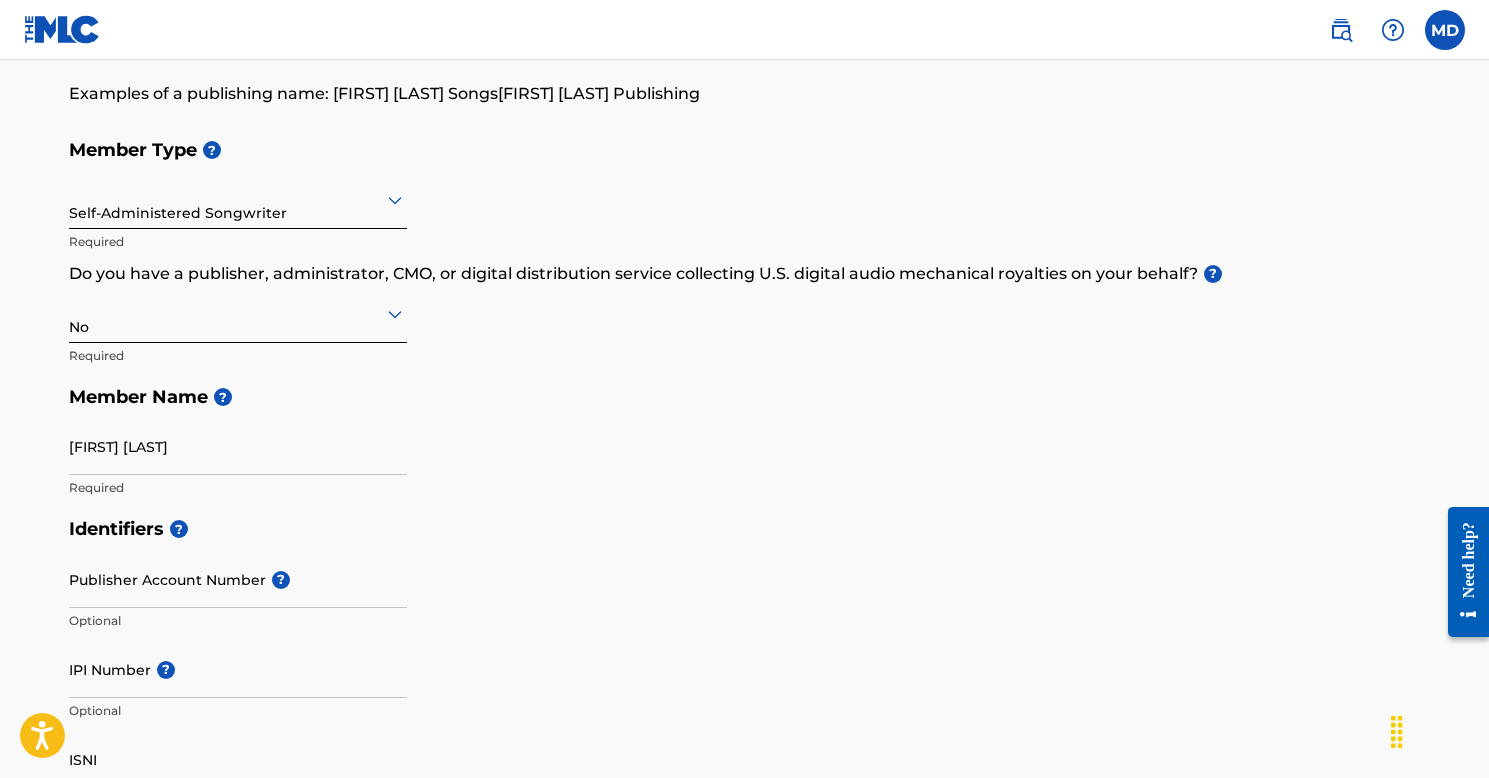 scroll, scrollTop: 274, scrollLeft: 0, axis: vertical 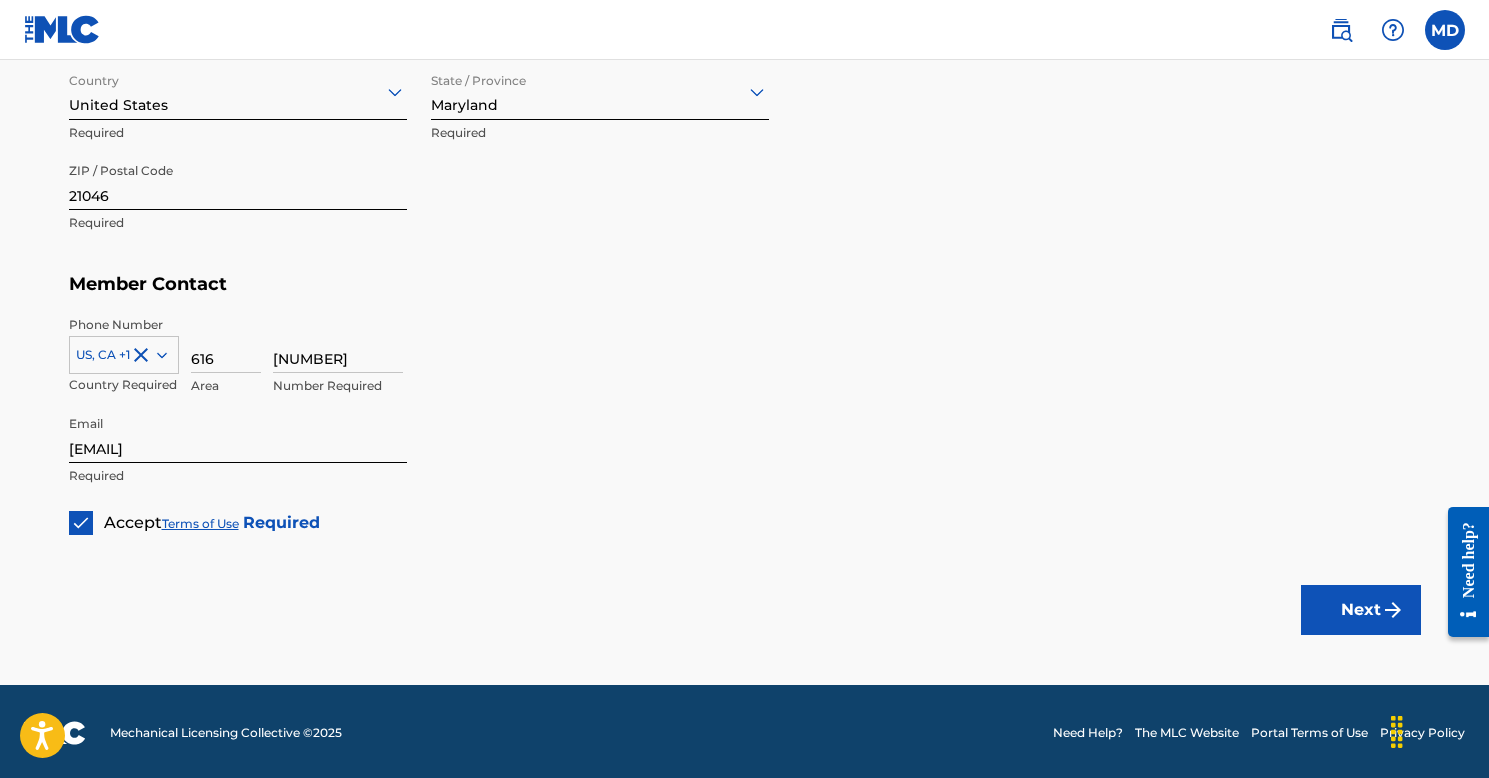 click on "Next" at bounding box center [1361, 610] 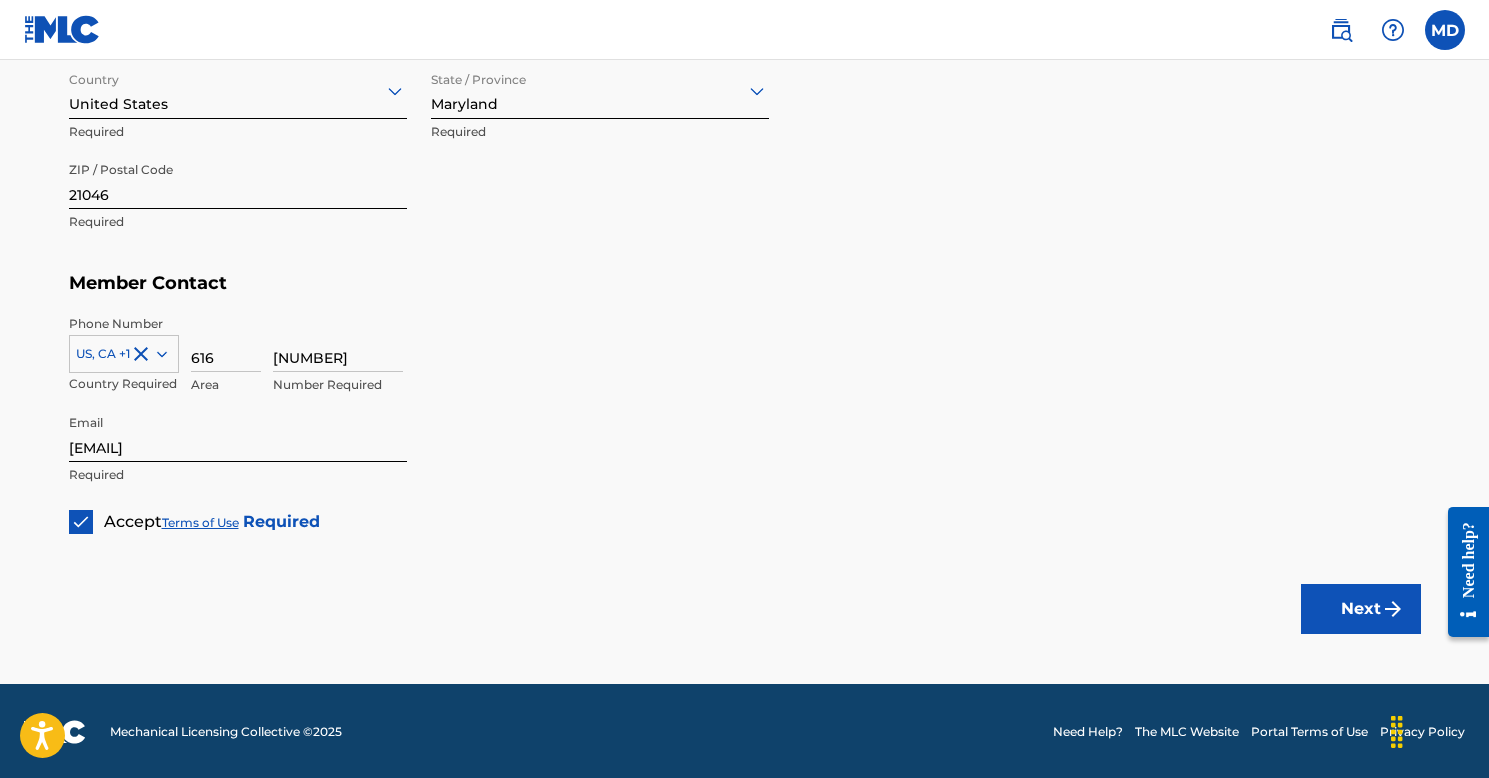 scroll, scrollTop: 1171, scrollLeft: 0, axis: vertical 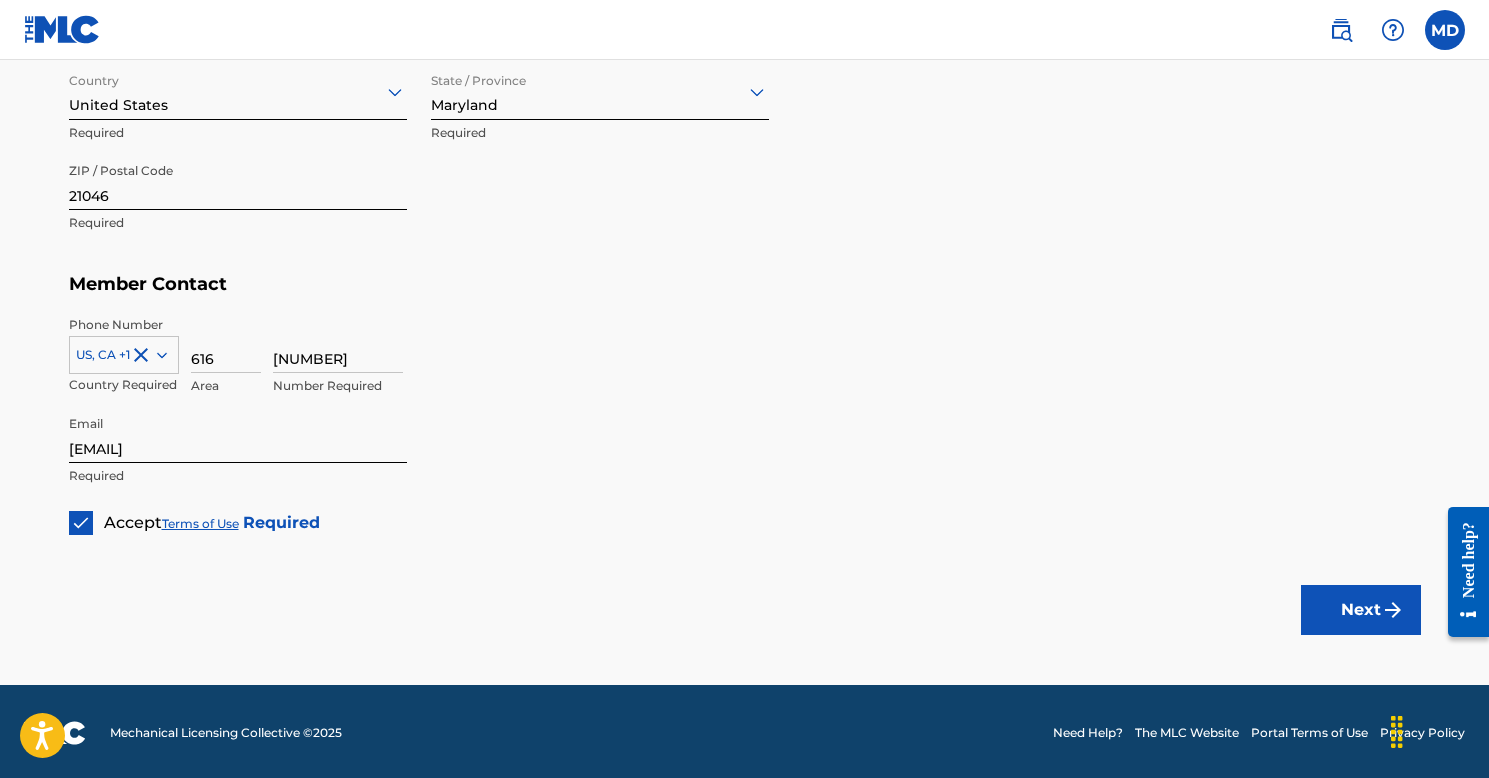 type on "Mark DeMull" 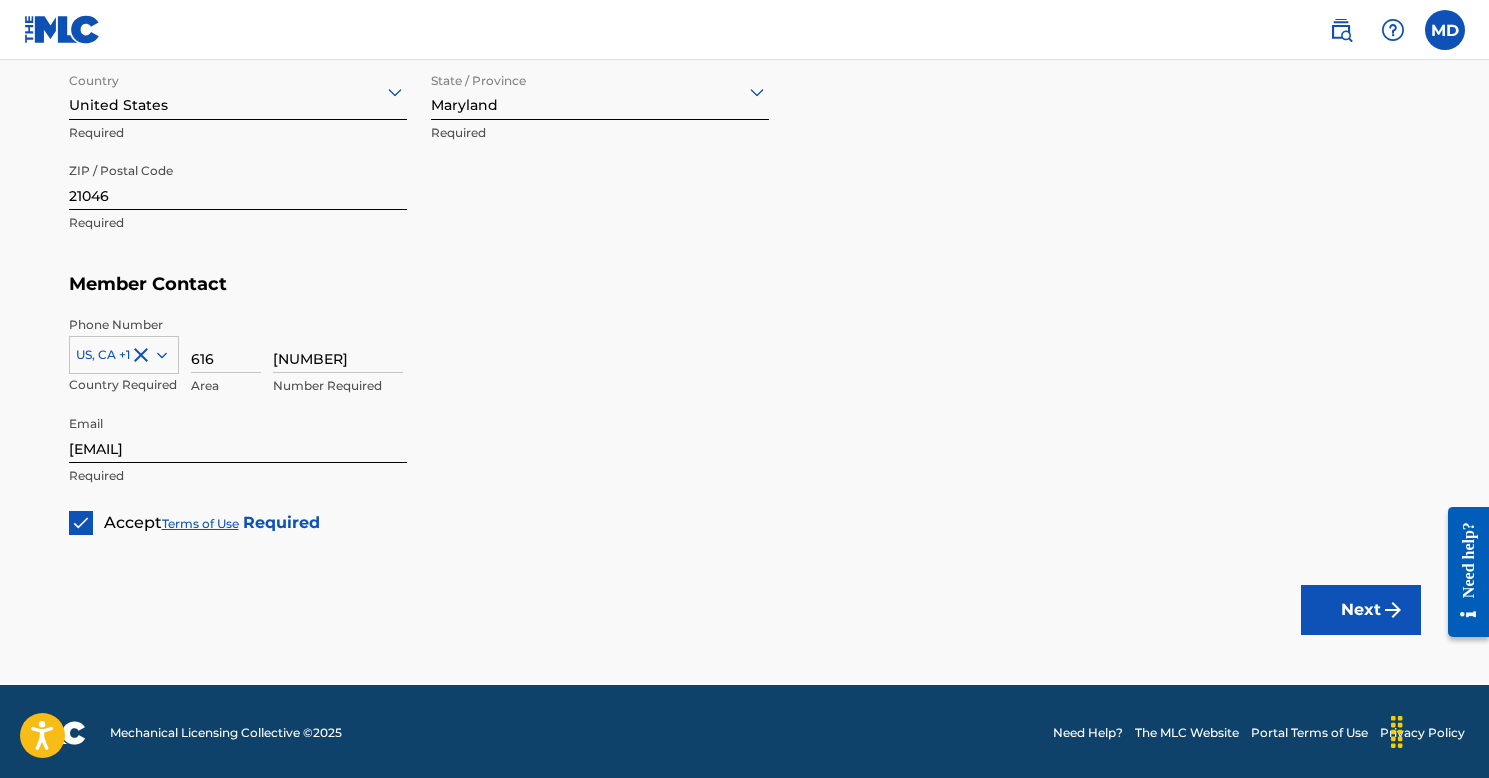 click on "Next" at bounding box center (1361, 610) 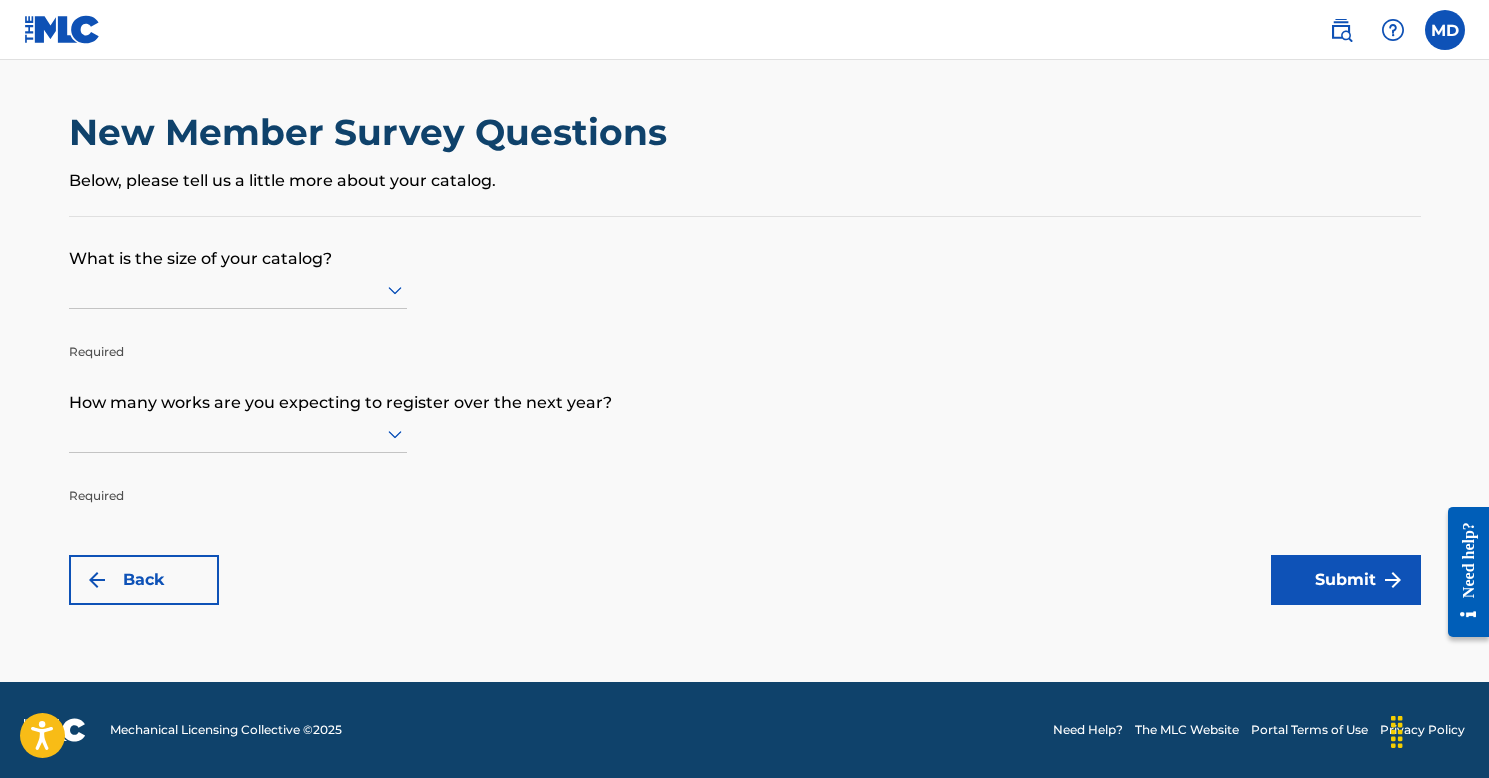 scroll, scrollTop: 0, scrollLeft: 0, axis: both 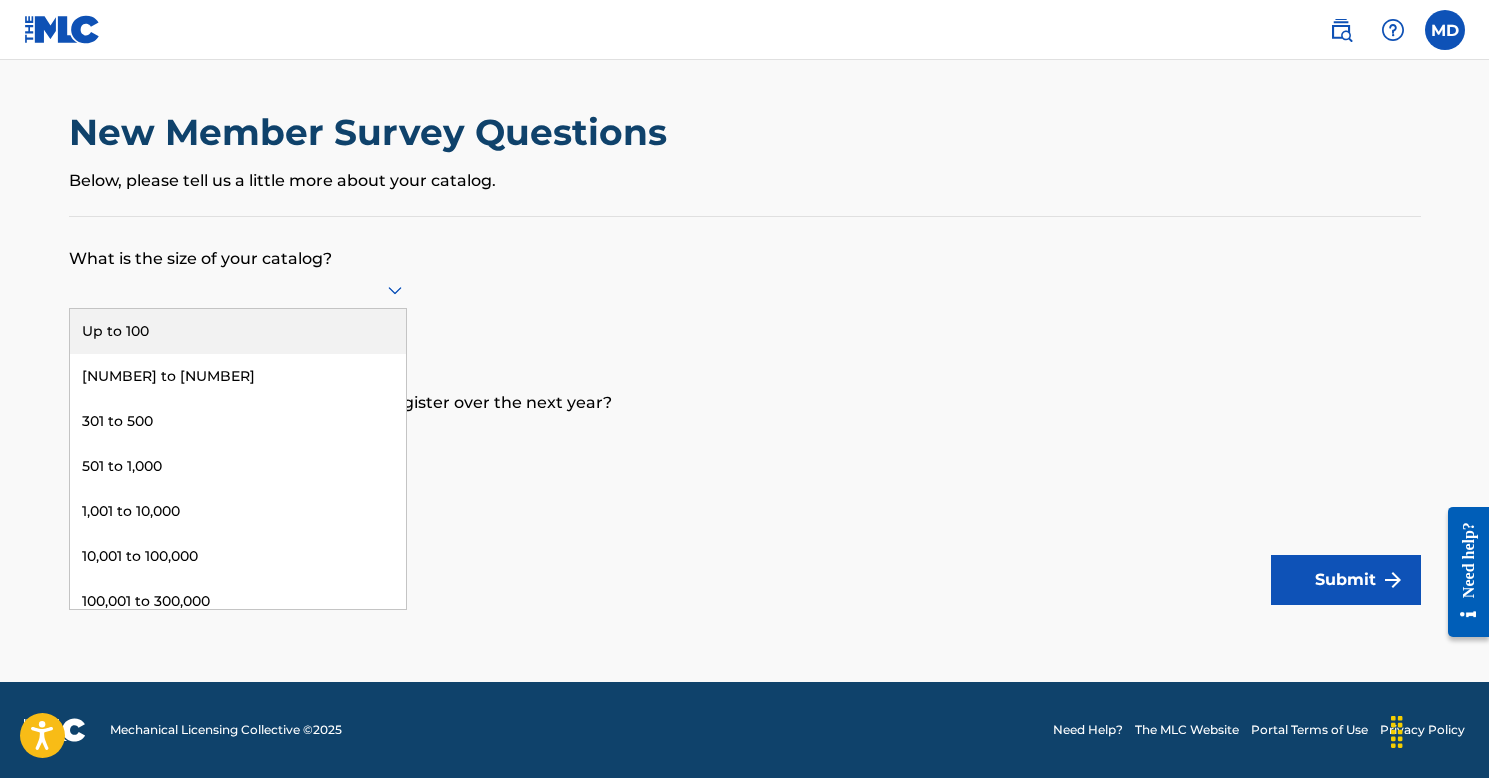 click on "Up to 100" at bounding box center [238, 331] 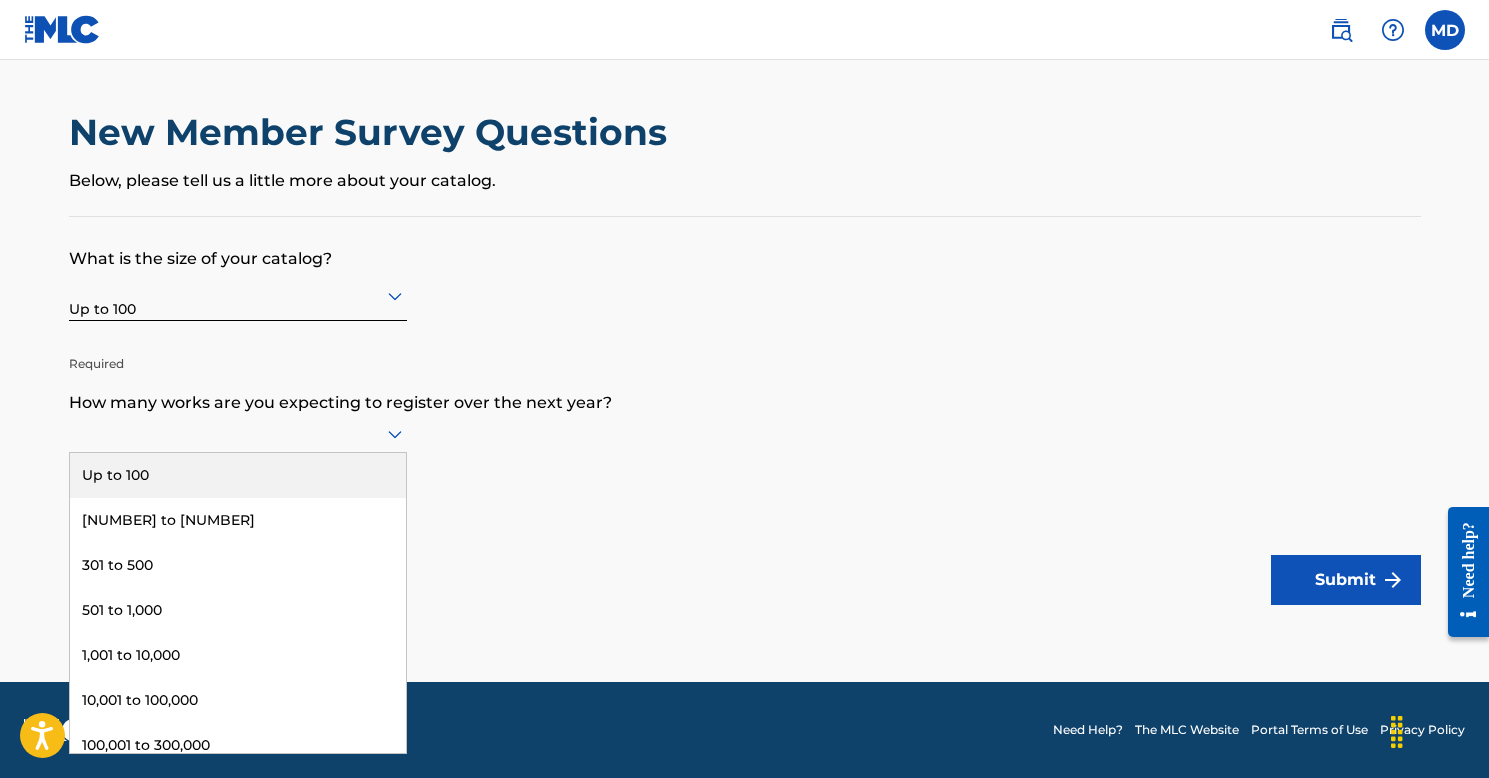 click at bounding box center (238, 433) 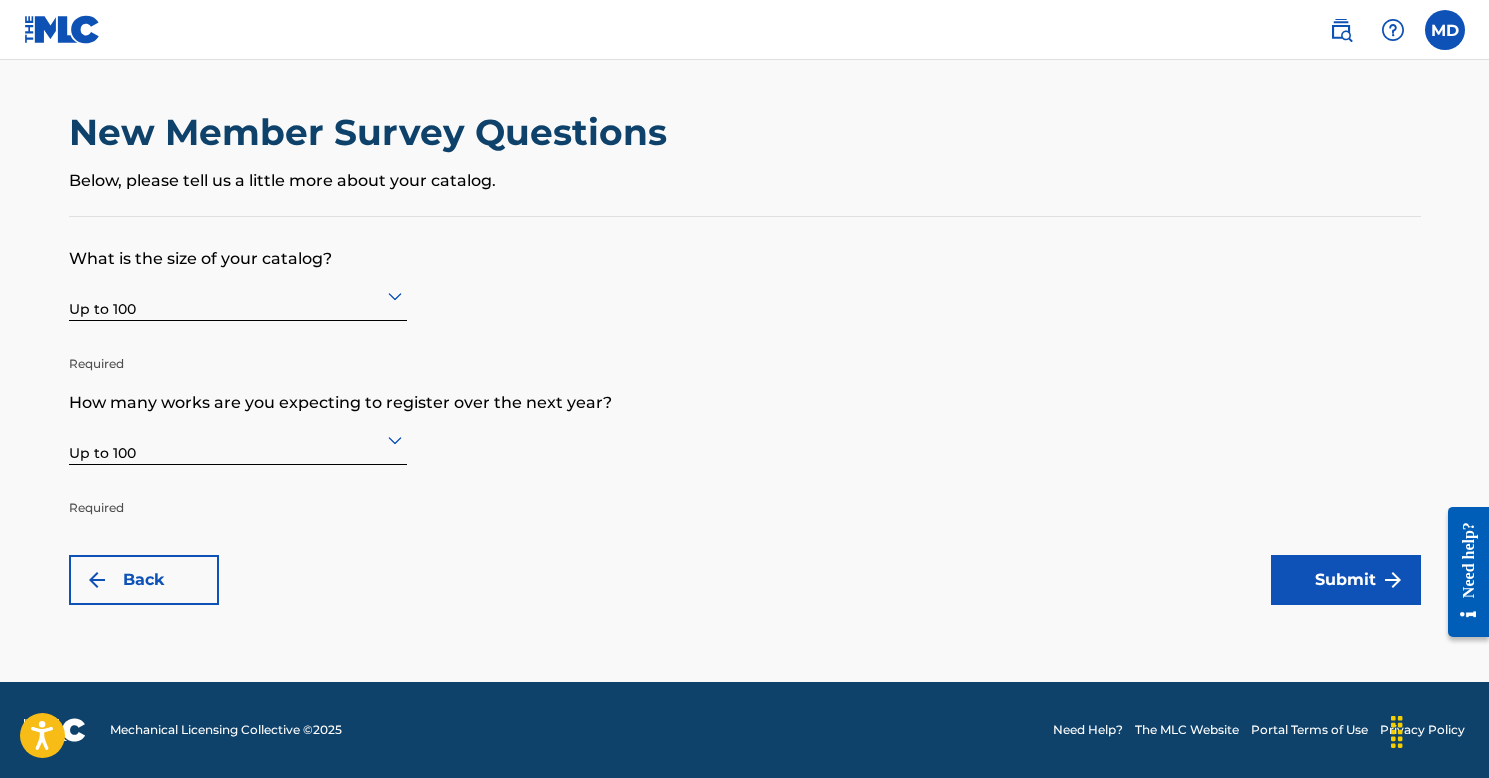 click on "Up to 100" at bounding box center (238, 439) 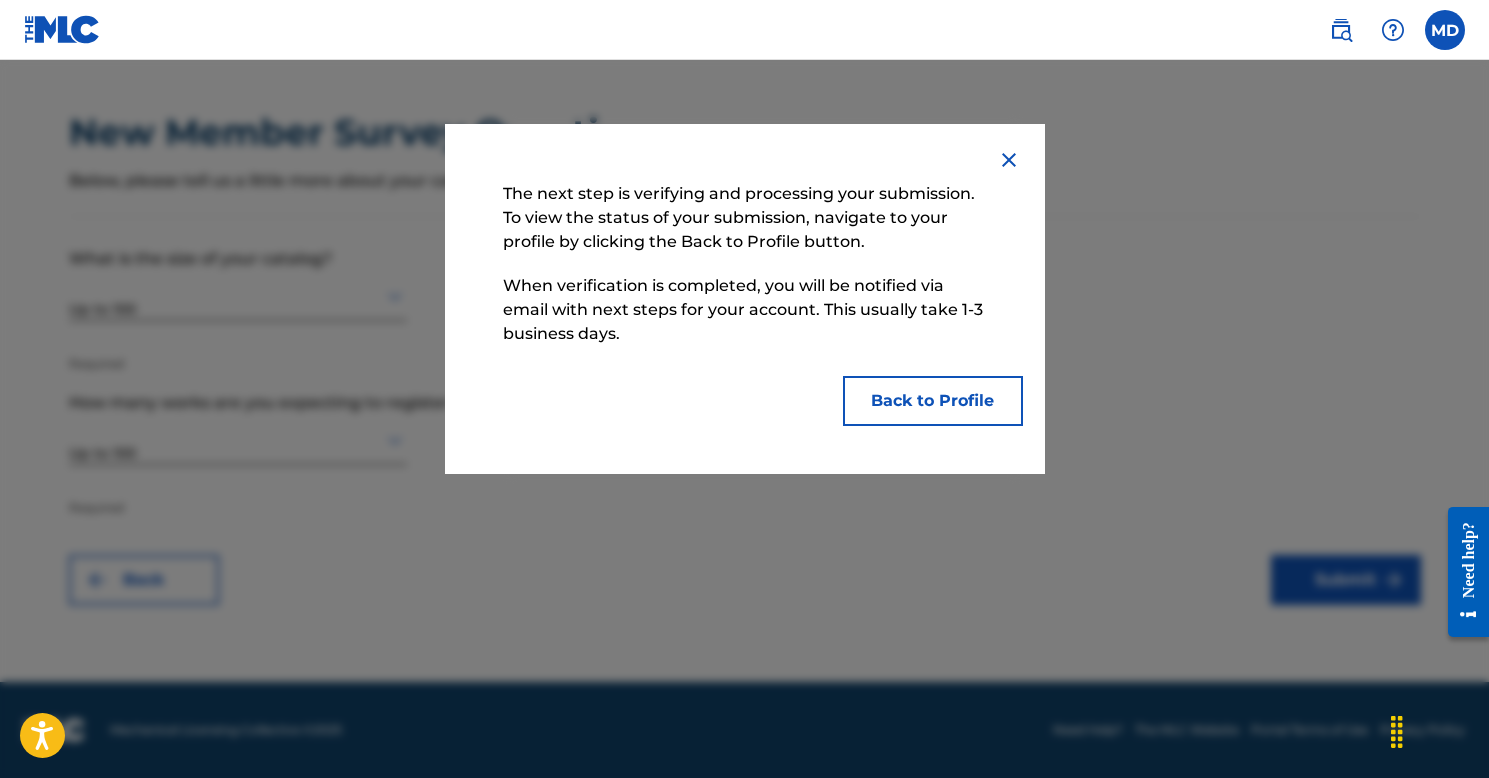 click on "Back to Profile" at bounding box center (933, 401) 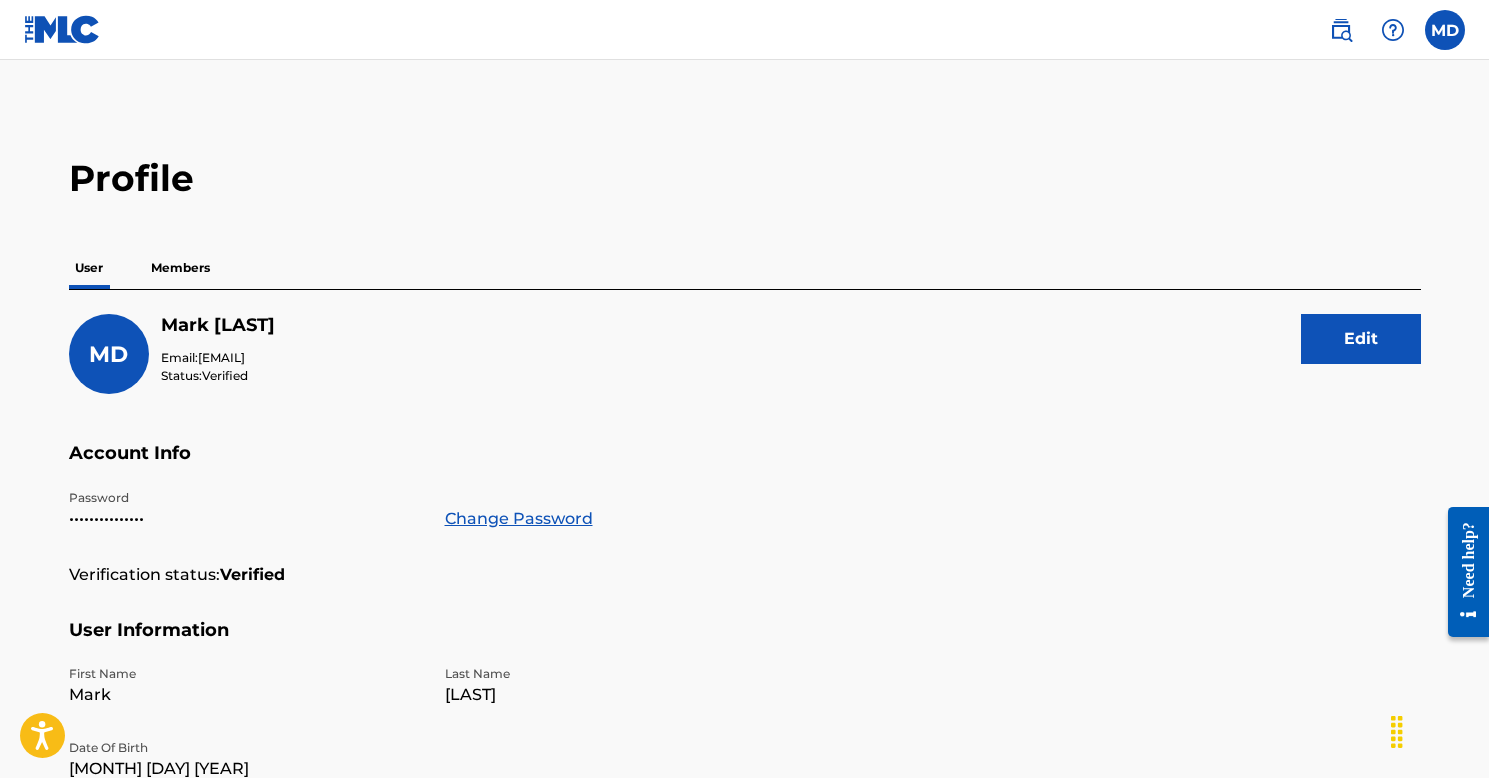 scroll, scrollTop: -1, scrollLeft: 0, axis: vertical 